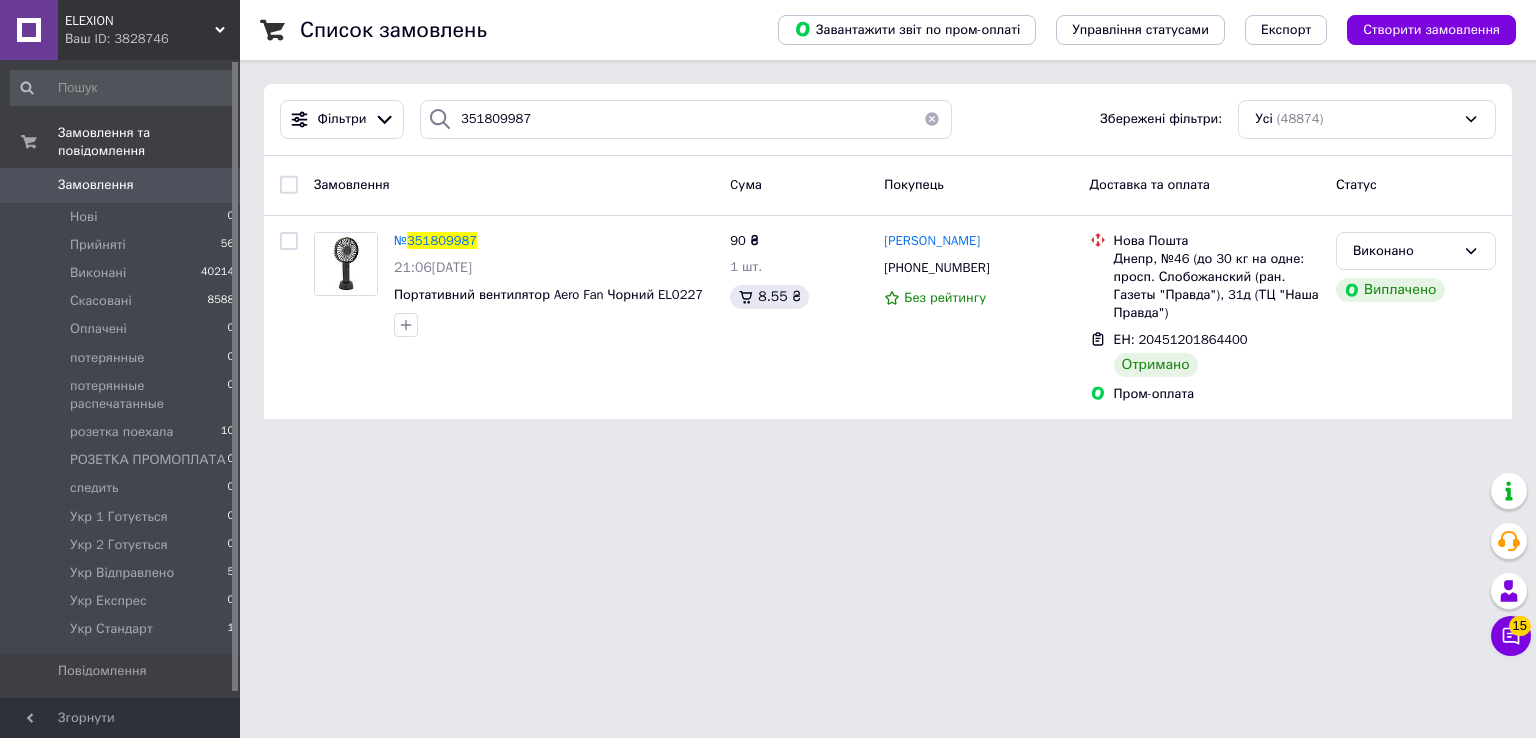 scroll, scrollTop: 0, scrollLeft: 0, axis: both 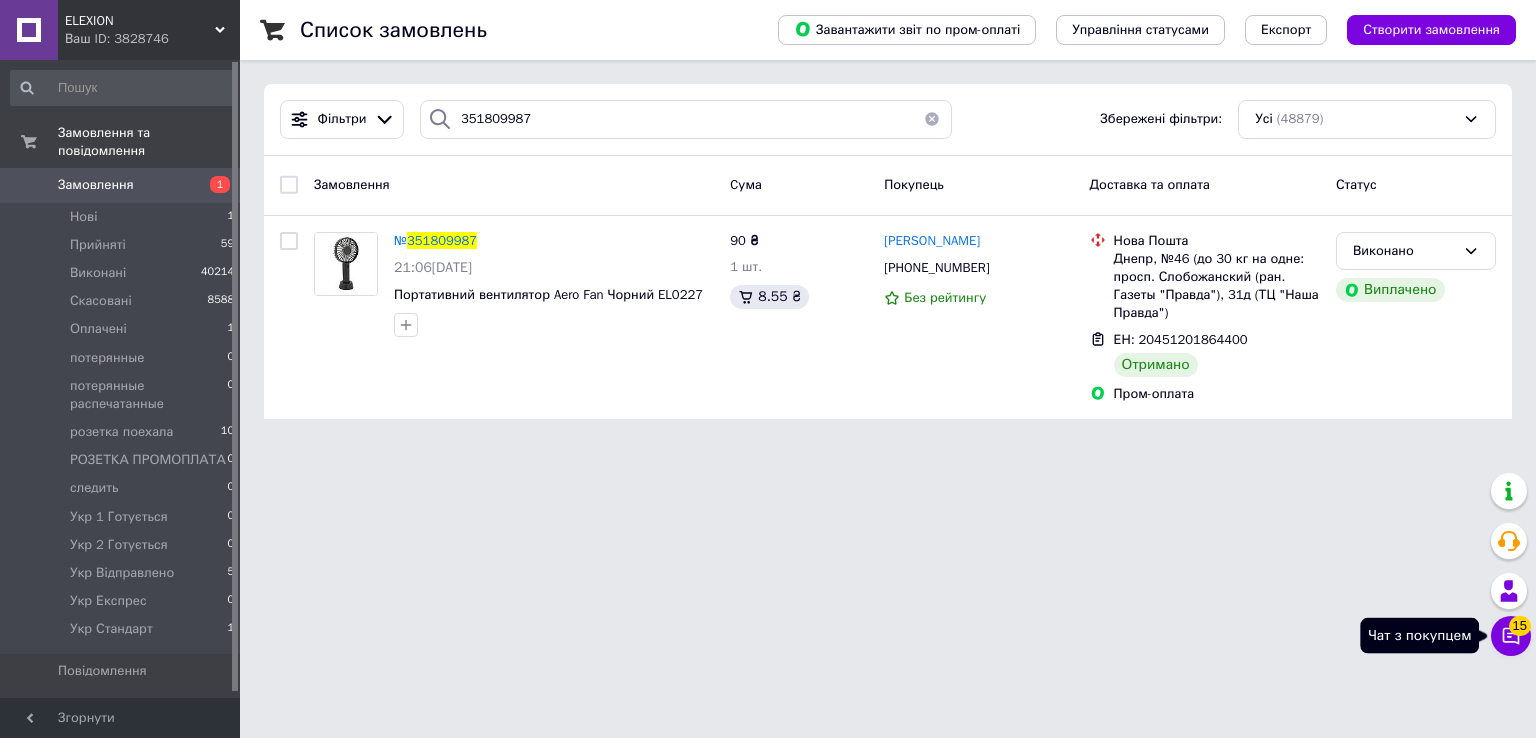 click 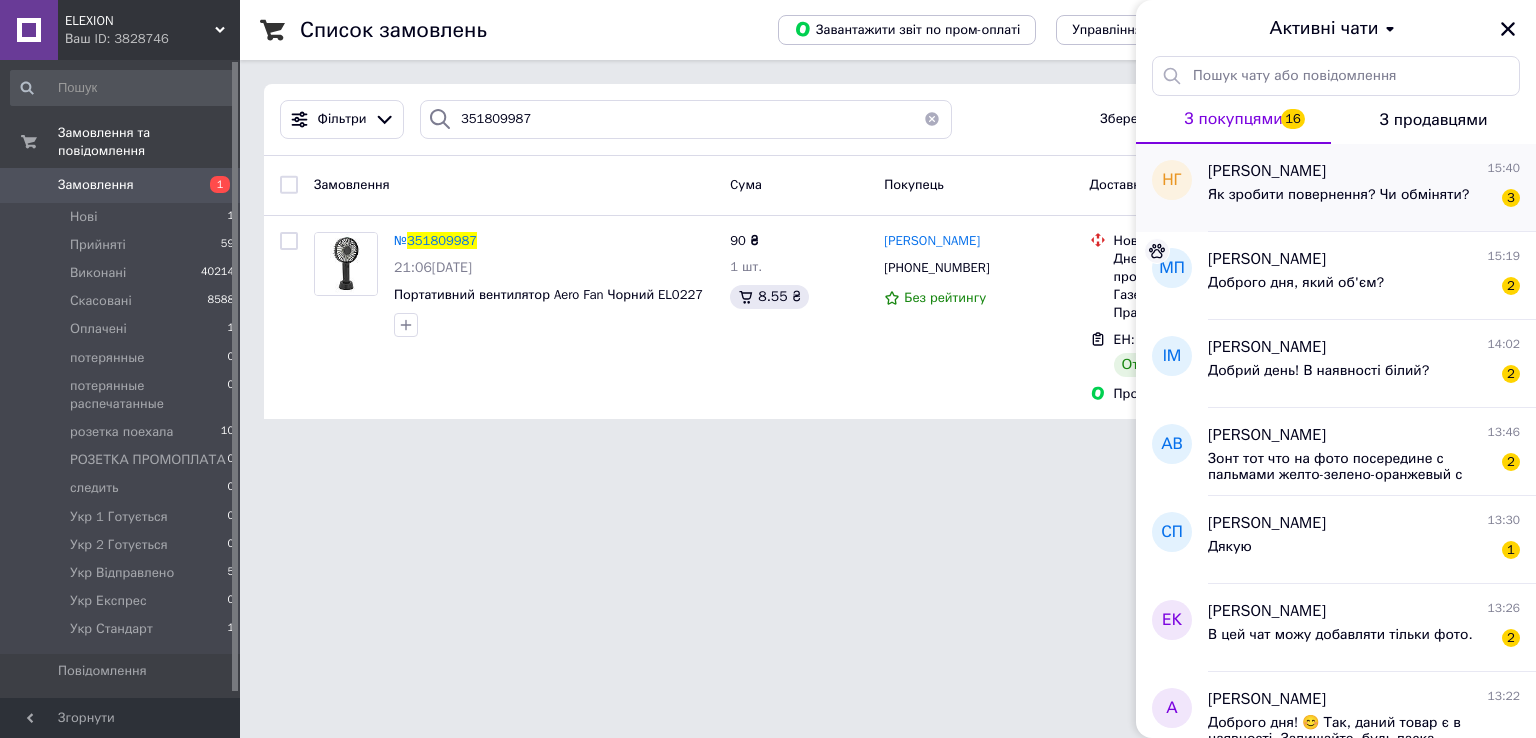 click on "Як зробити повернення? Чи обміняти?" at bounding box center [1338, 195] 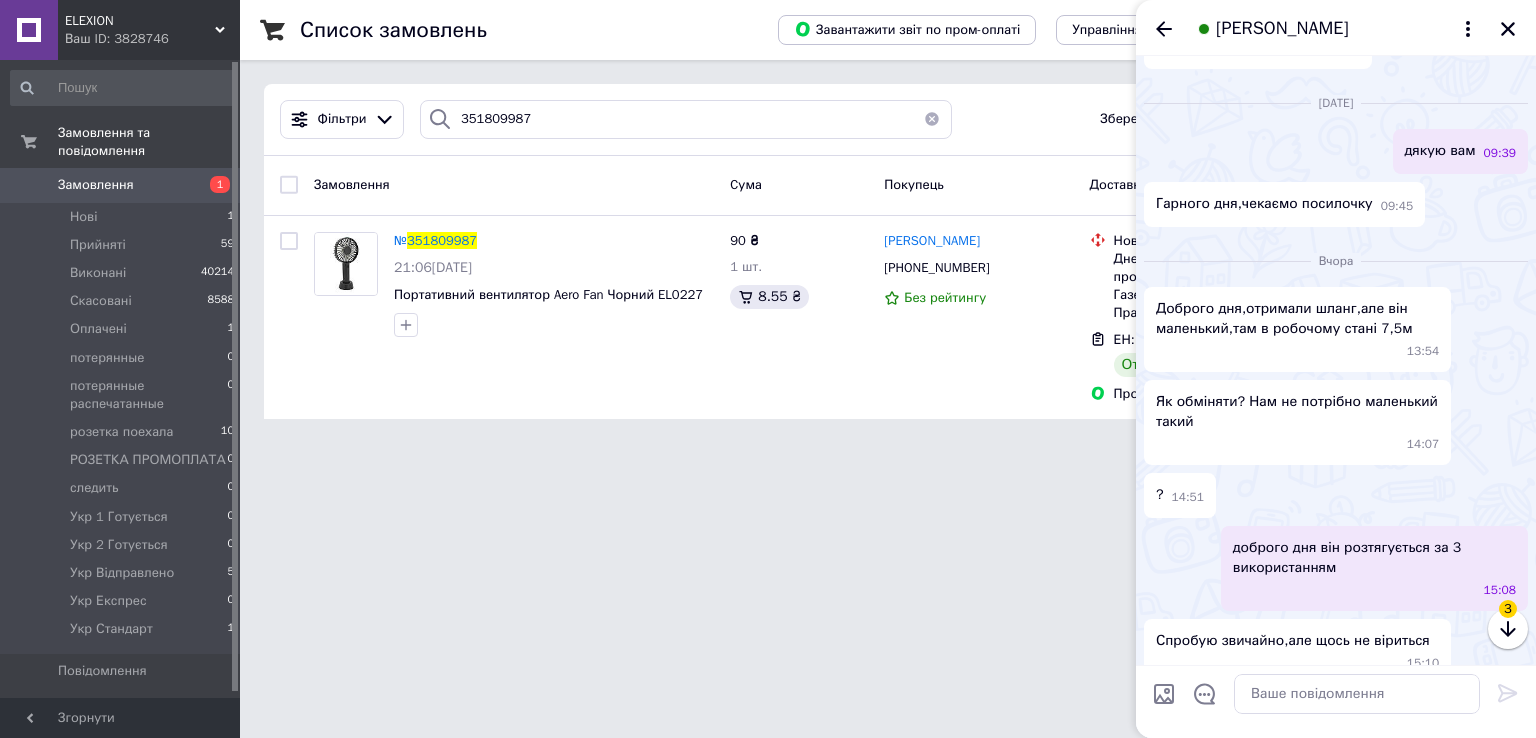 scroll, scrollTop: 800, scrollLeft: 0, axis: vertical 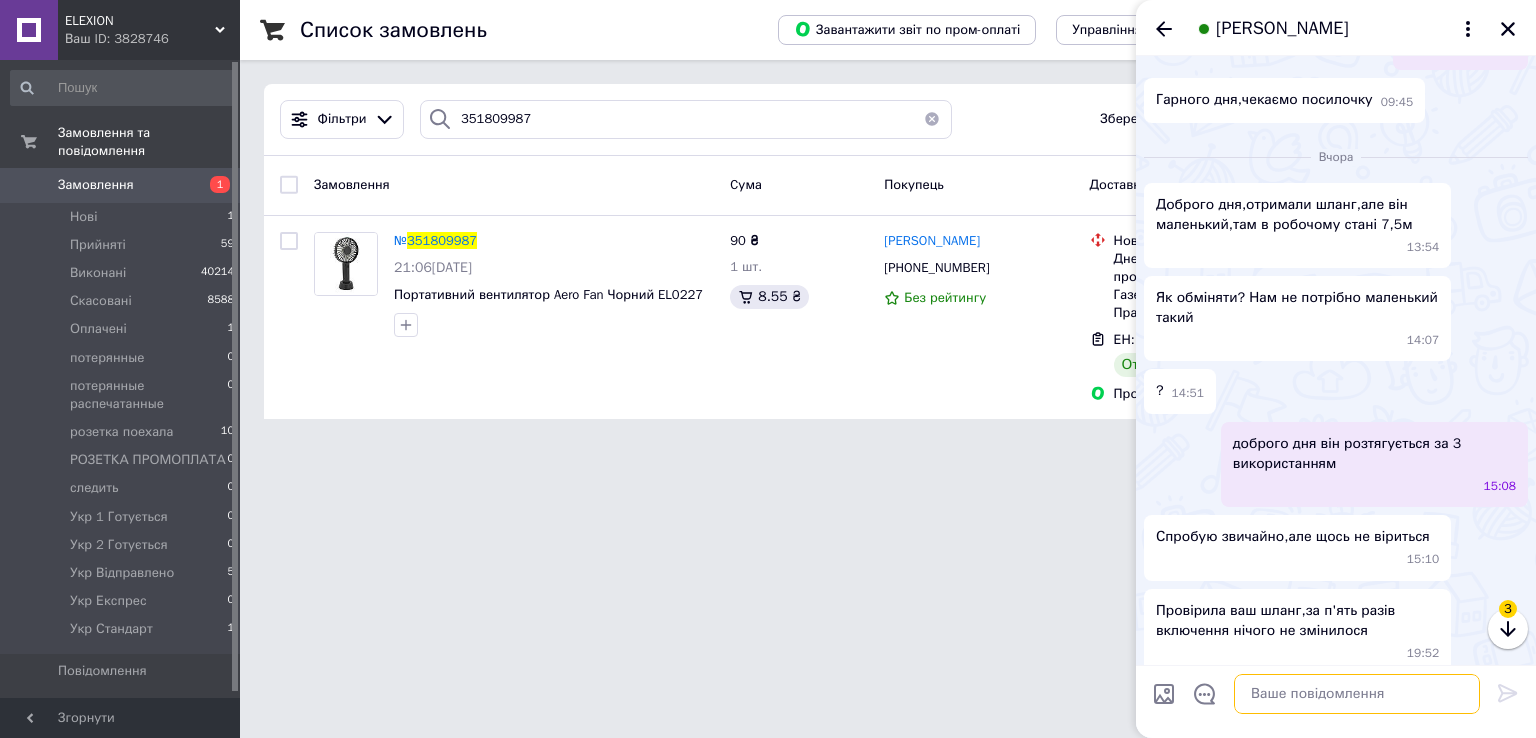 click at bounding box center [1357, 694] 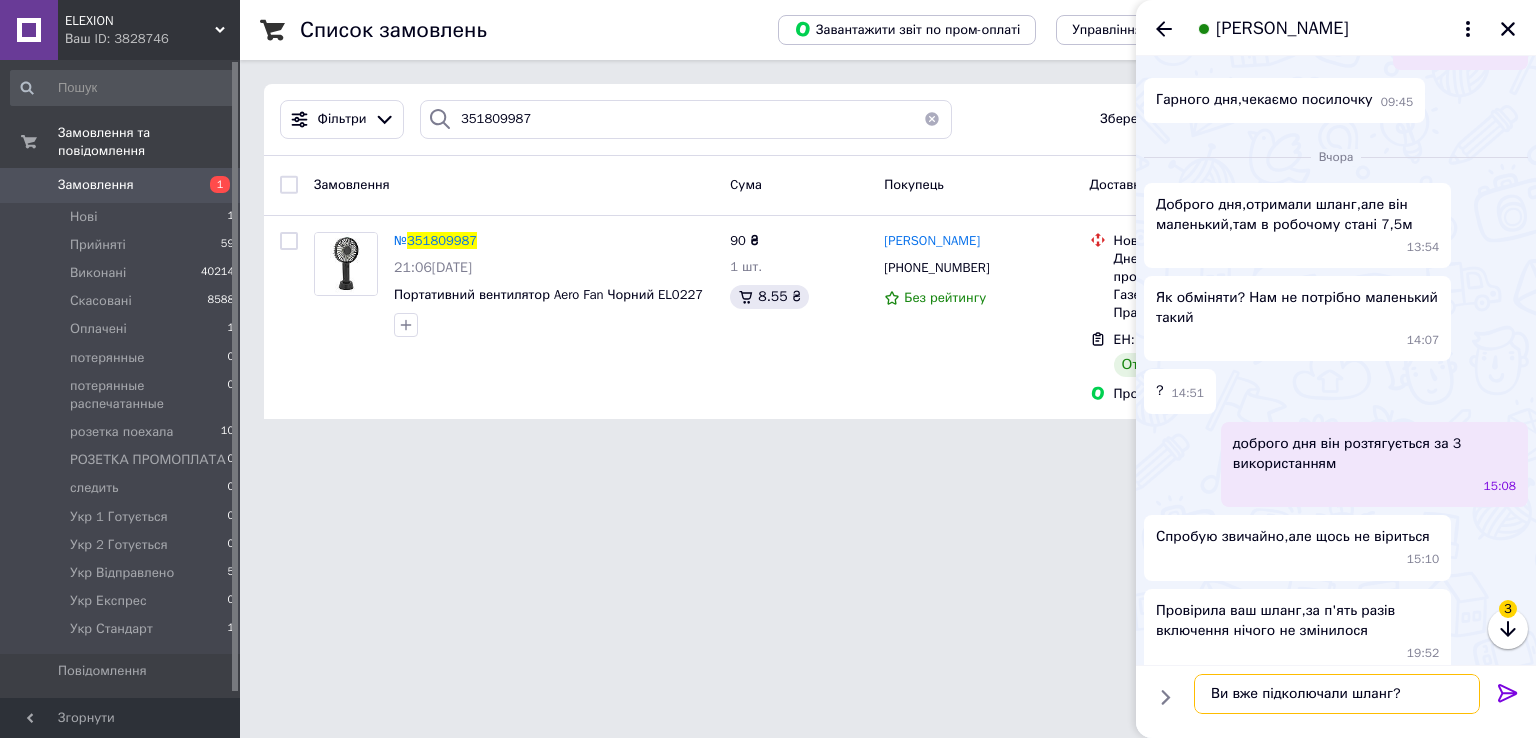 click on "Ви вже підколючали шланг?" at bounding box center [1337, 694] 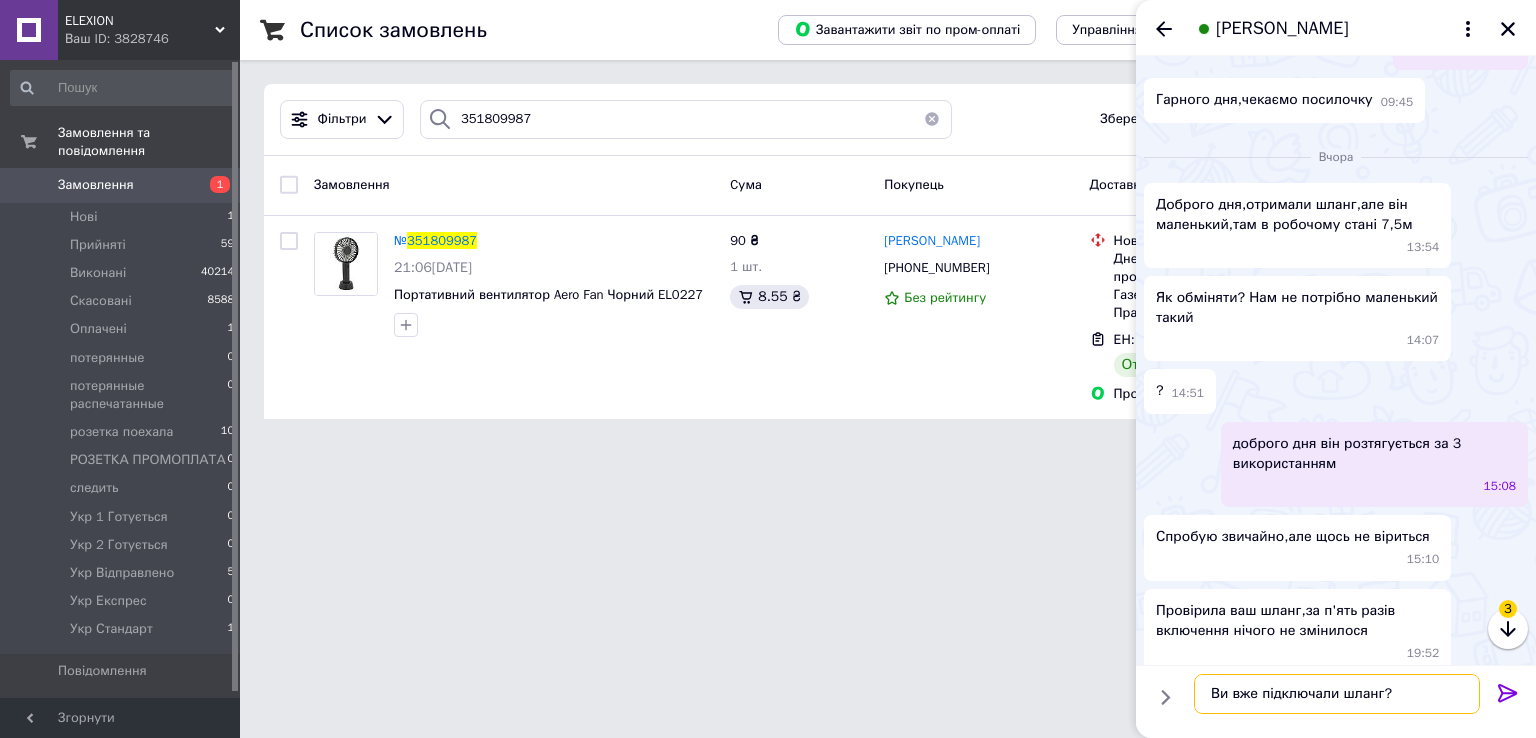 type 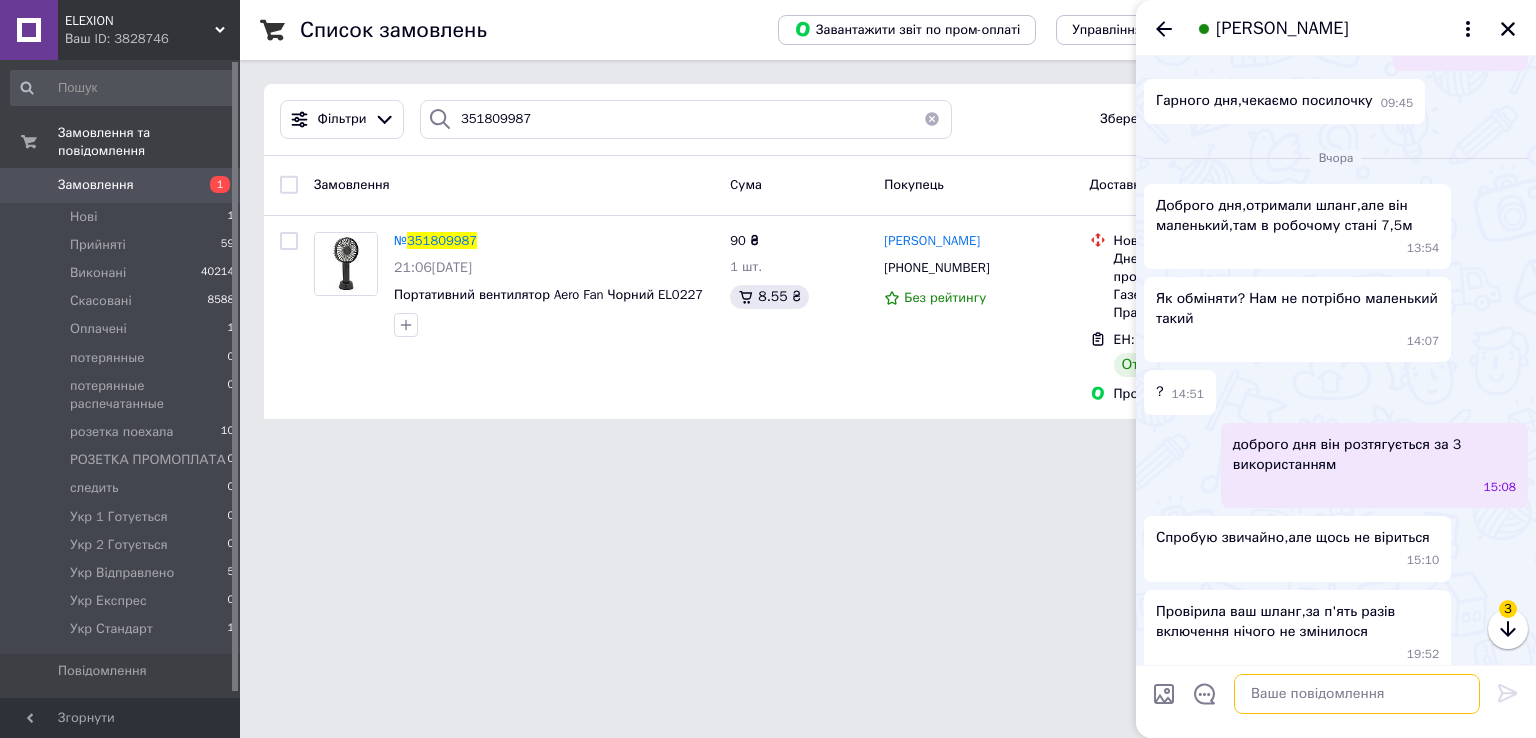 scroll, scrollTop: 1232, scrollLeft: 0, axis: vertical 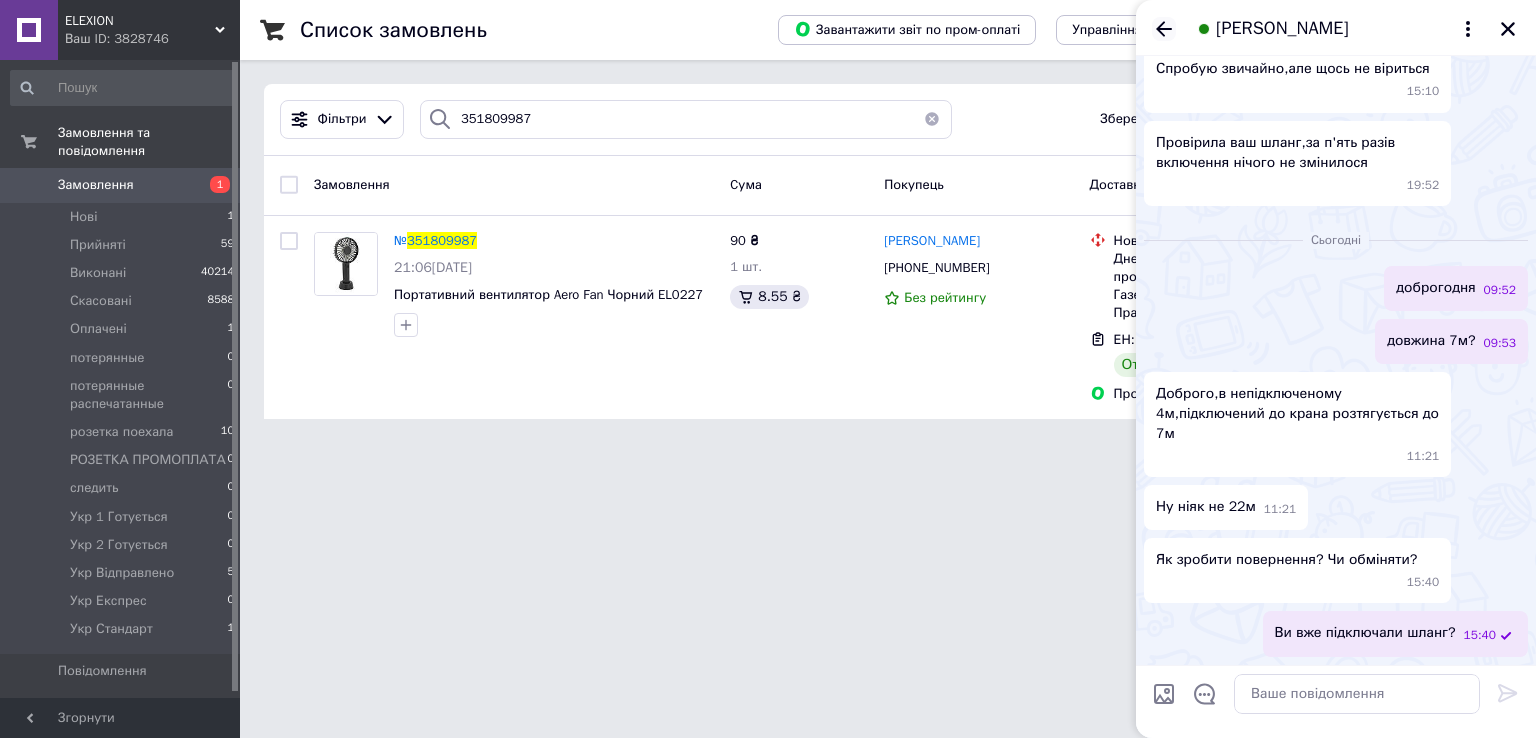 click 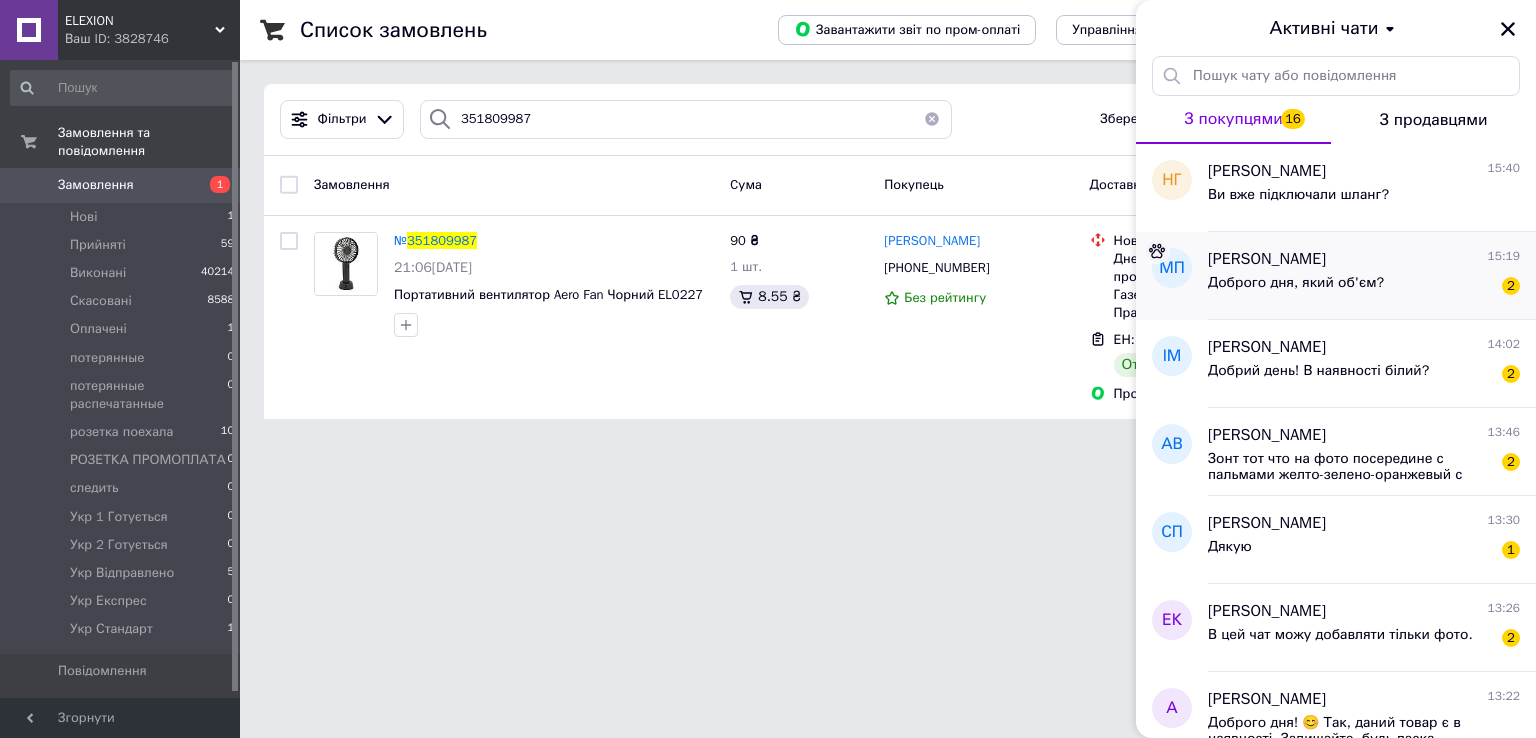 click on "Доброго дня, який об'єм?" at bounding box center (1296, 289) 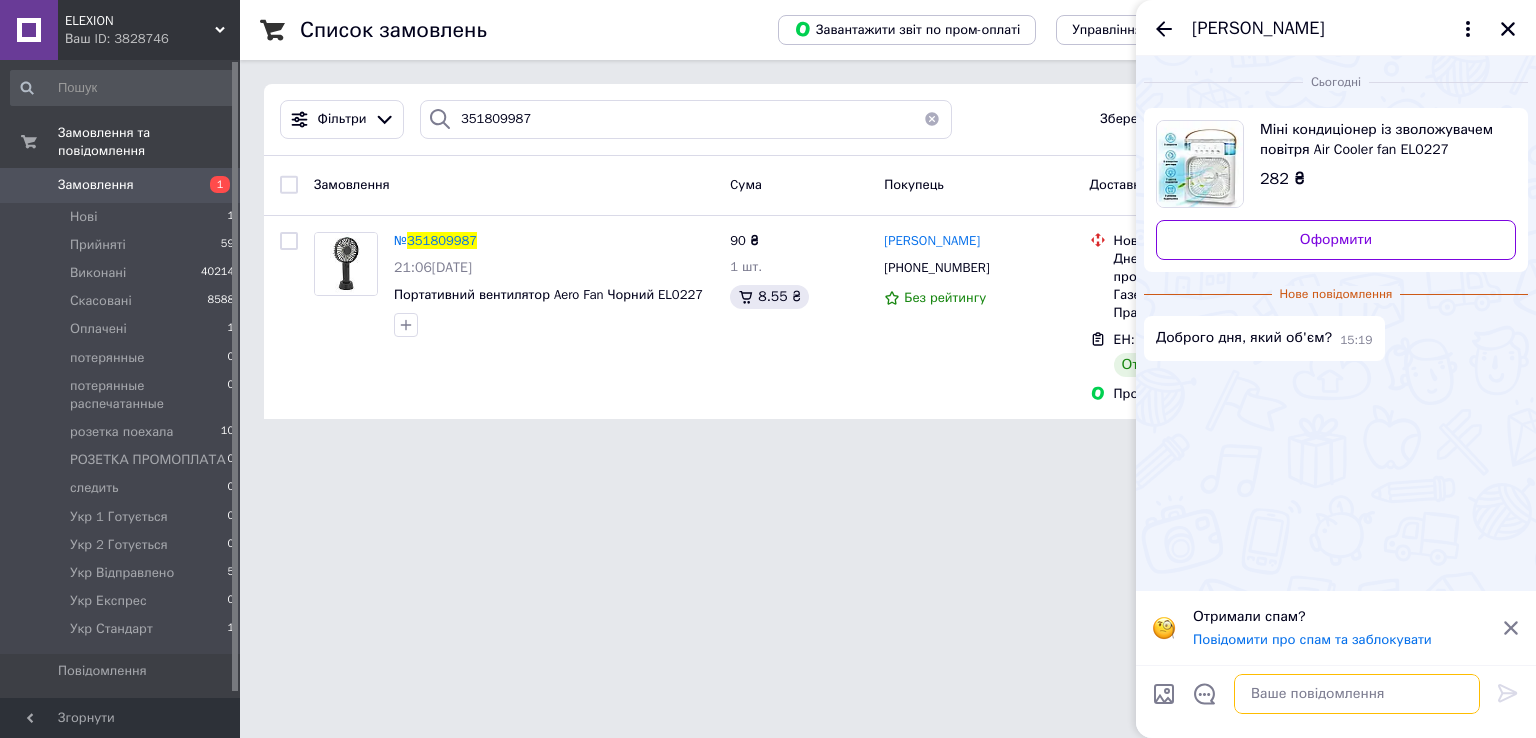 click at bounding box center [1357, 694] 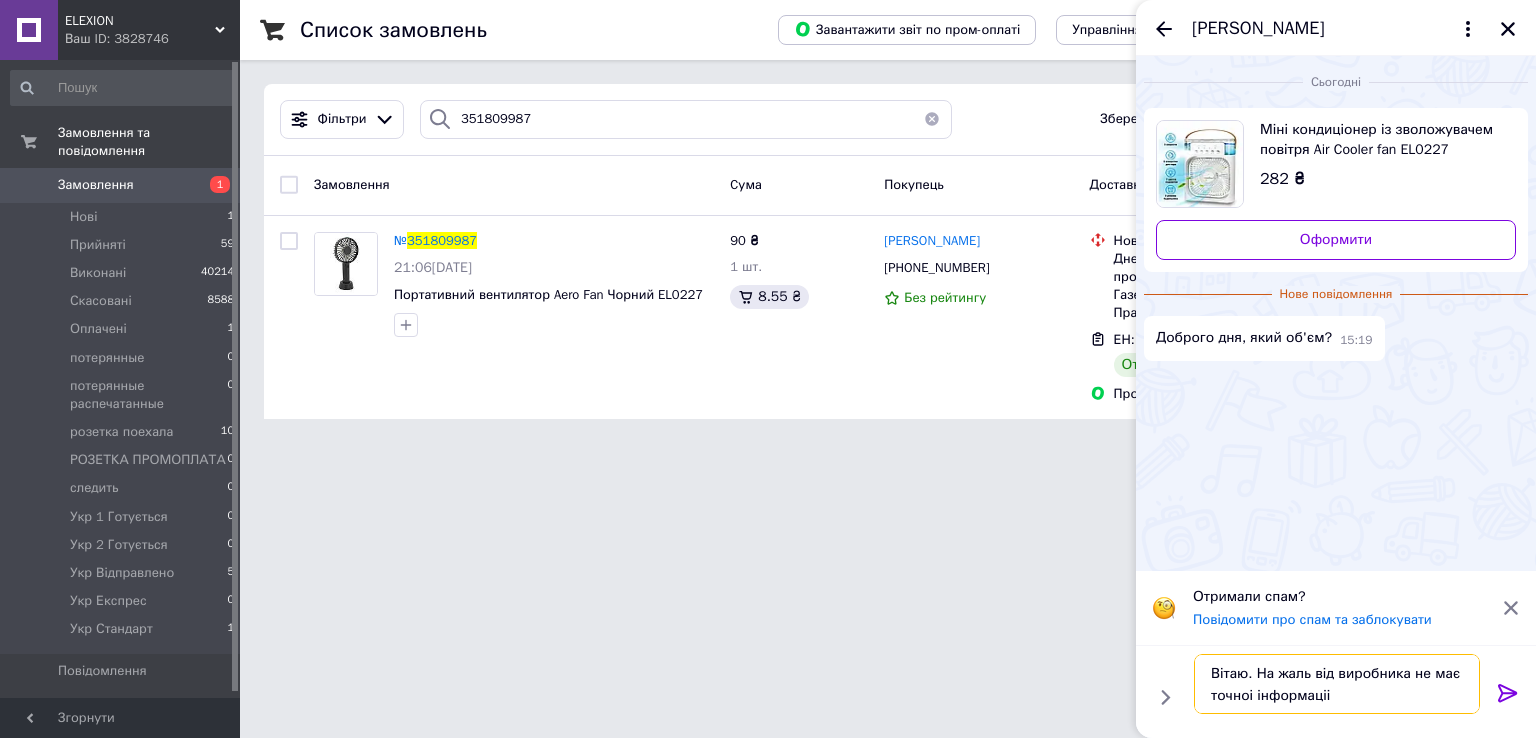 type on "Вітаю. На жаль від виробника не має точноі інформаціі." 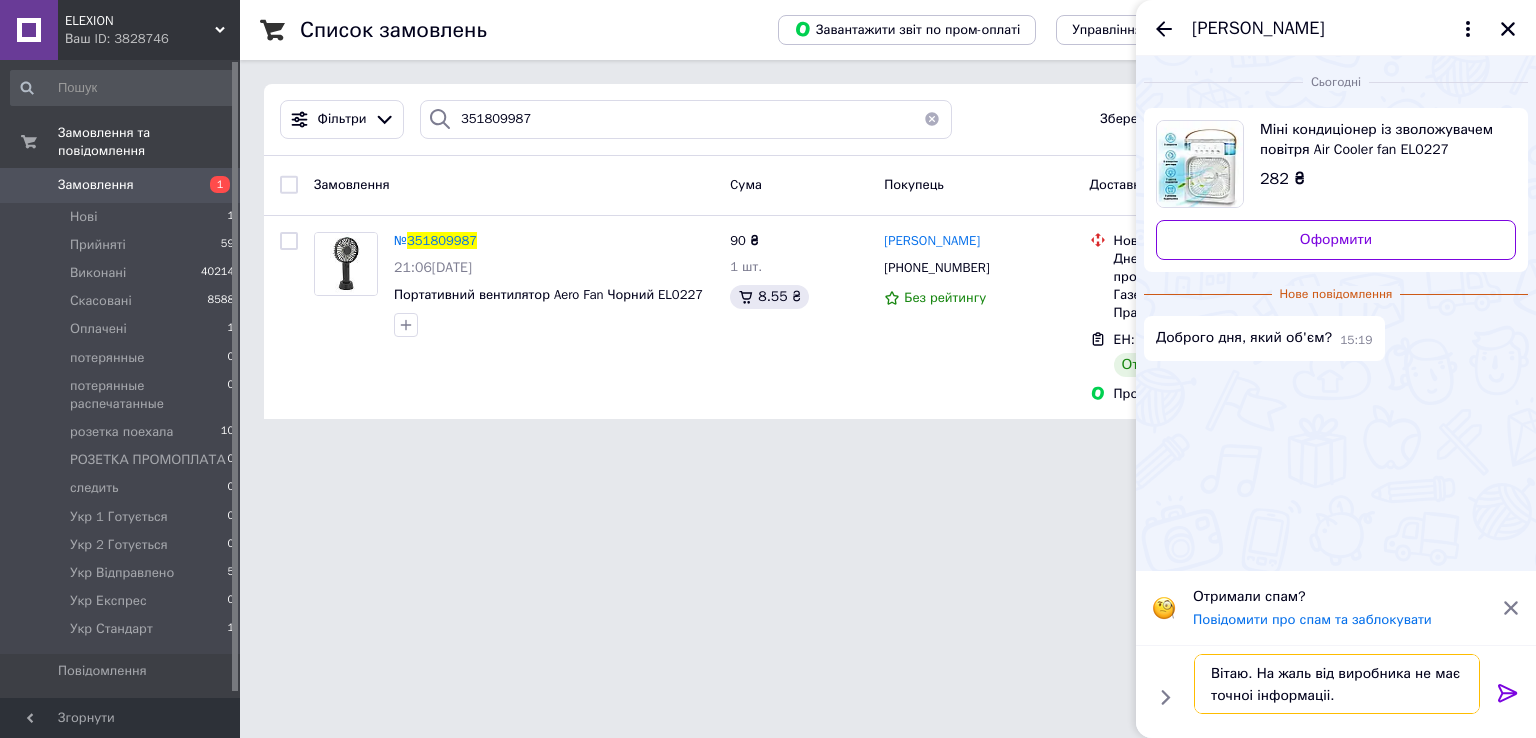 type 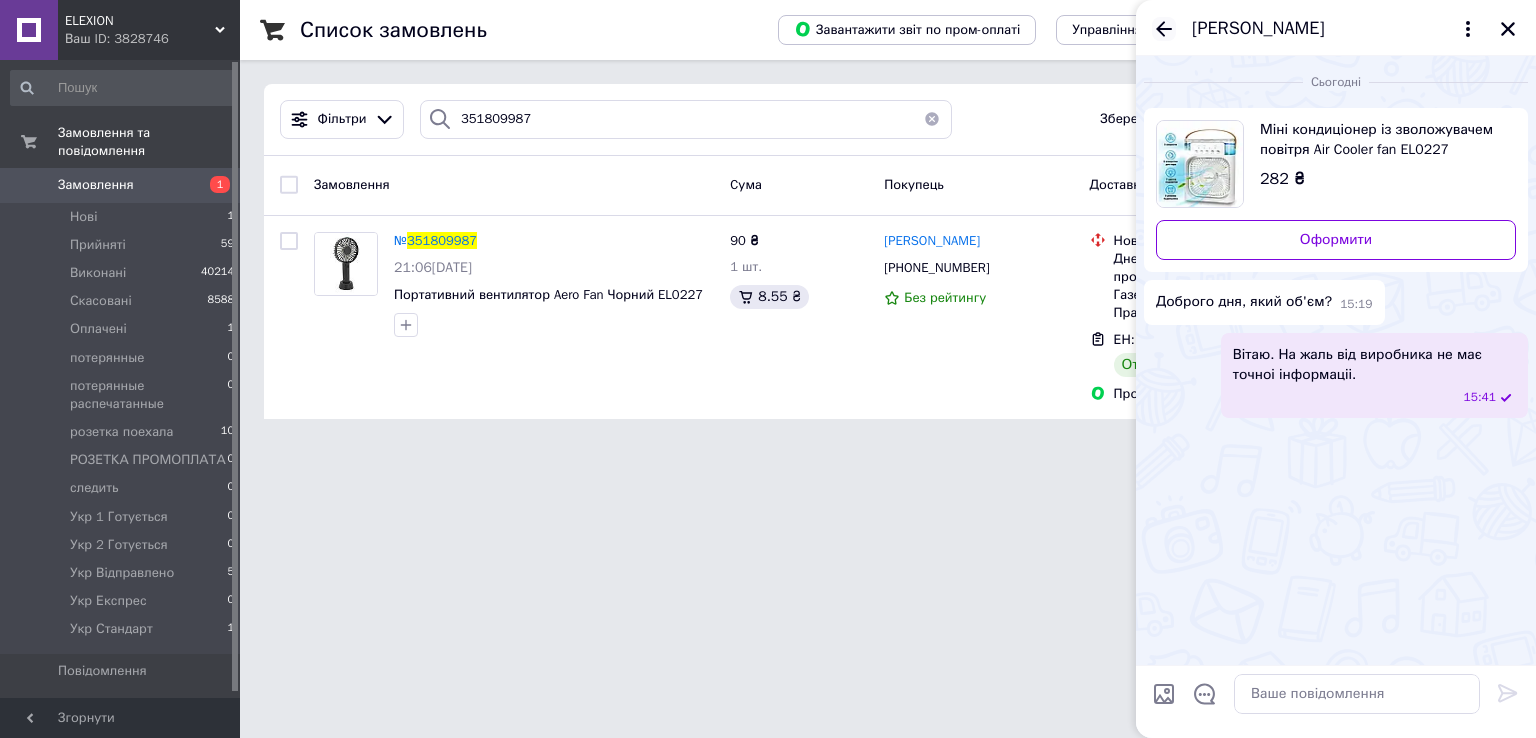 click 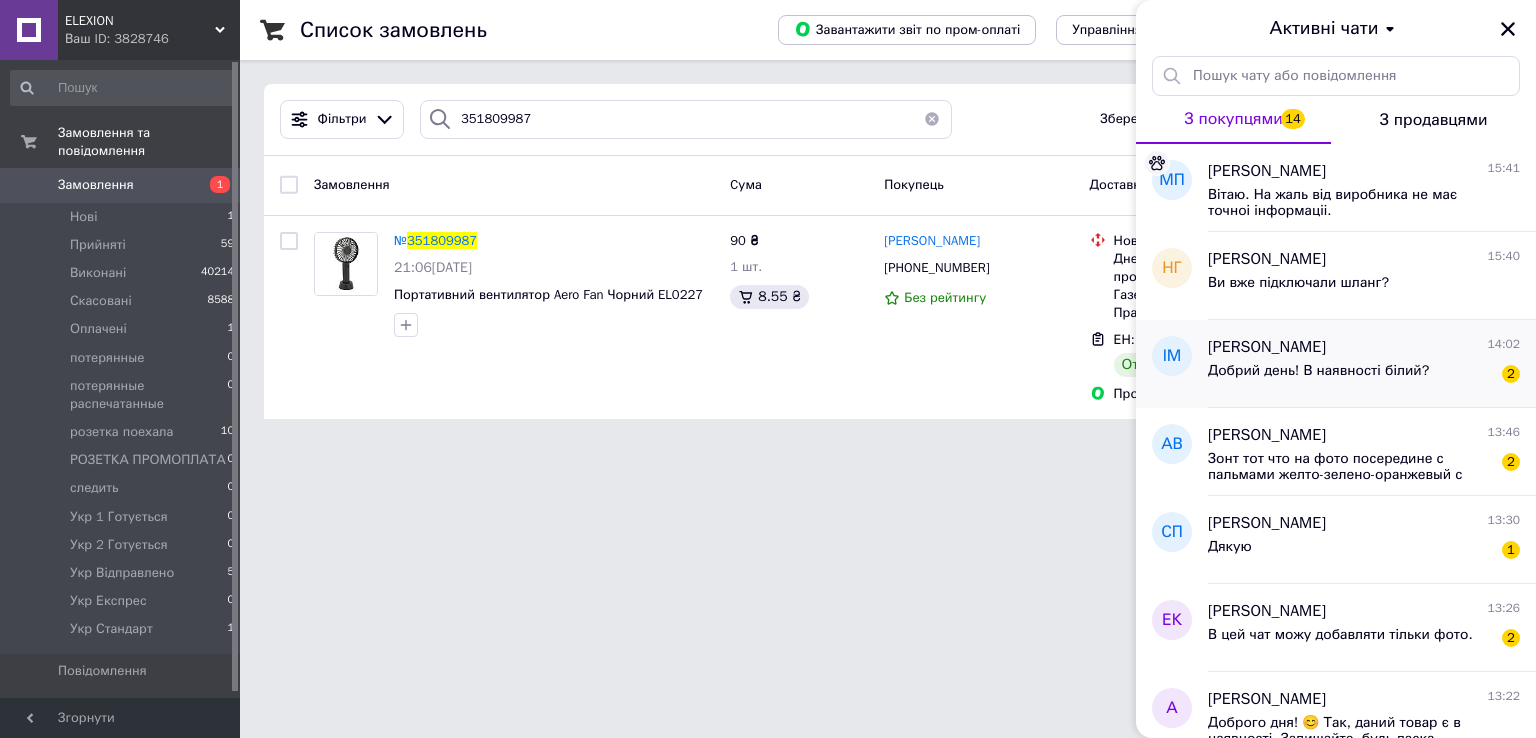 click on "Добрий день! В наявності білий?" at bounding box center (1318, 377) 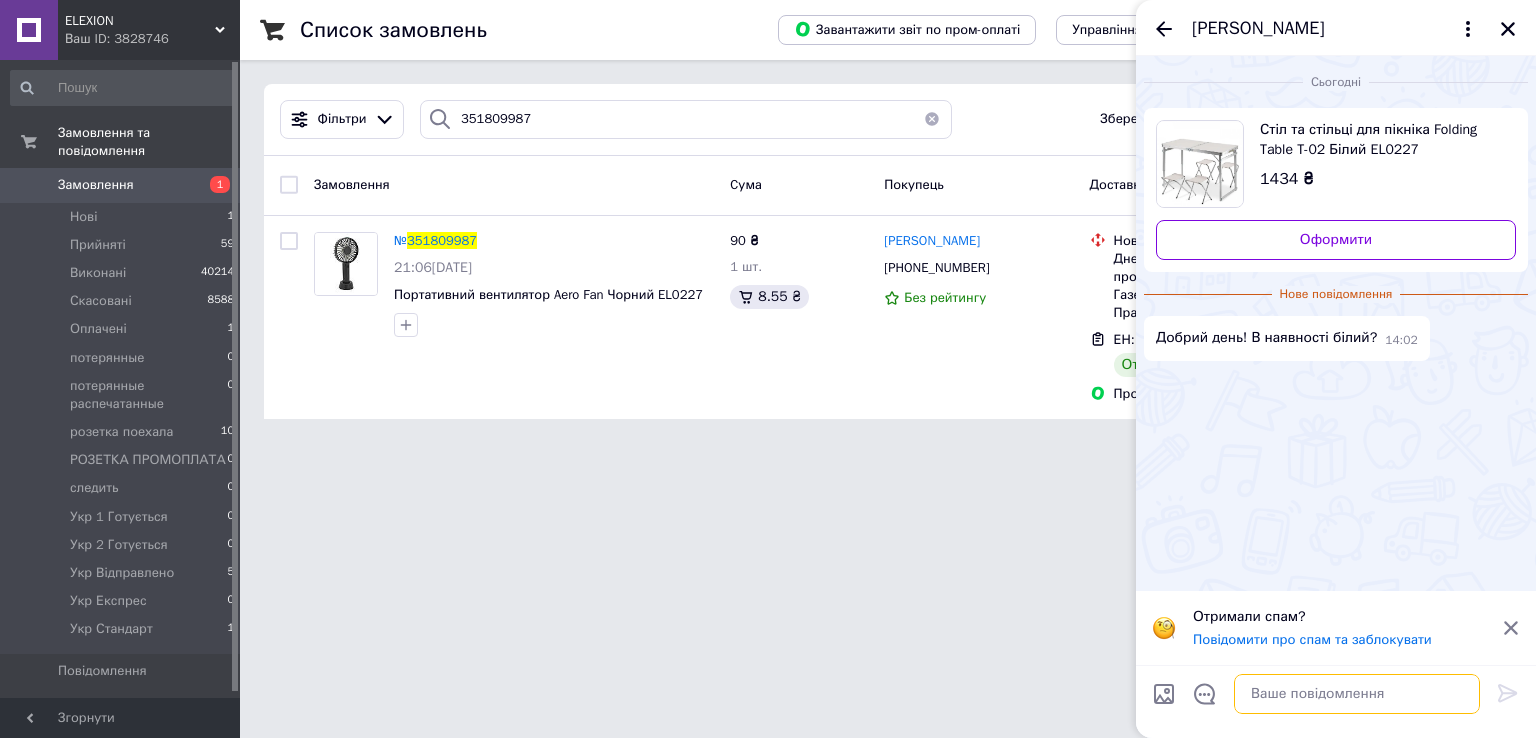 click at bounding box center (1357, 694) 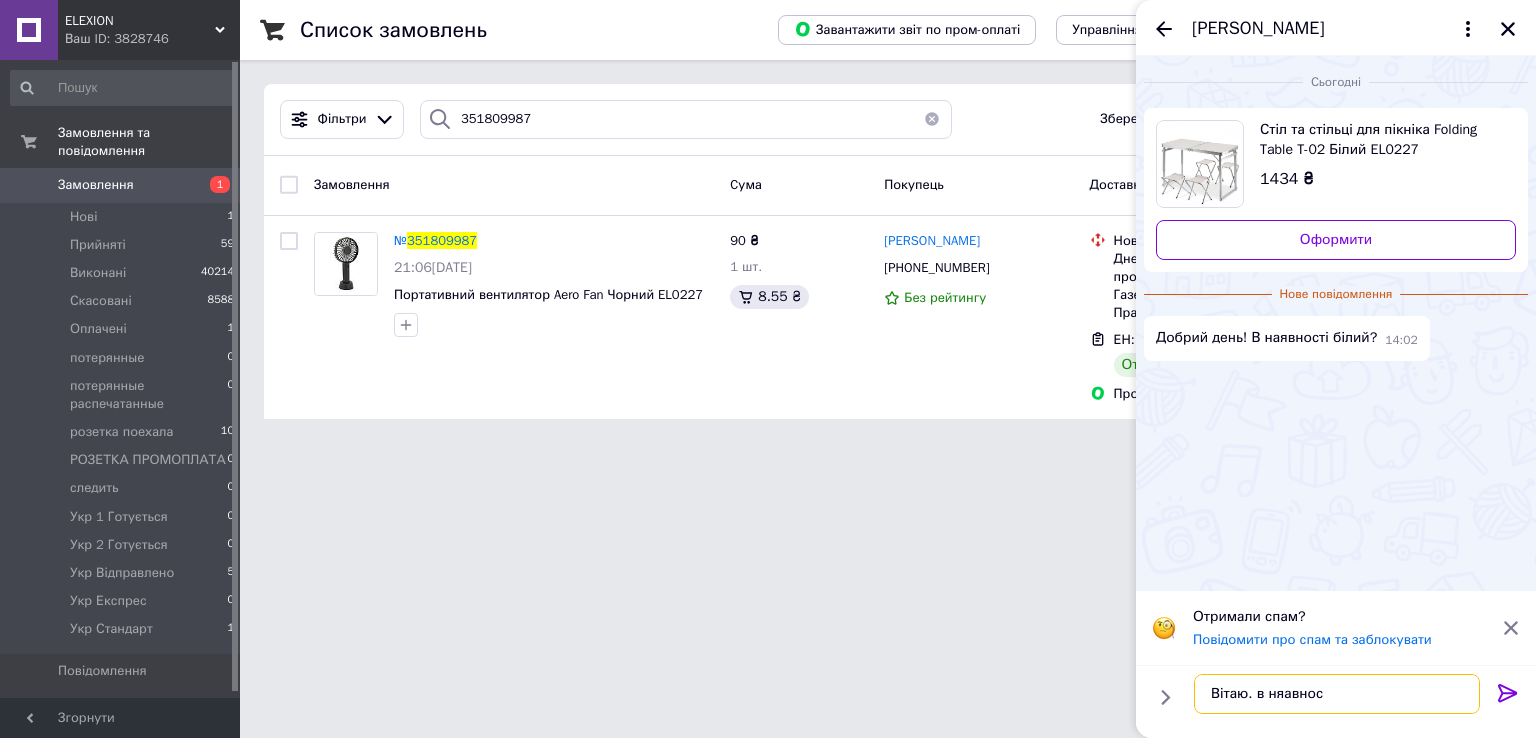 click on "Вітаю. в няавнос" at bounding box center [1337, 694] 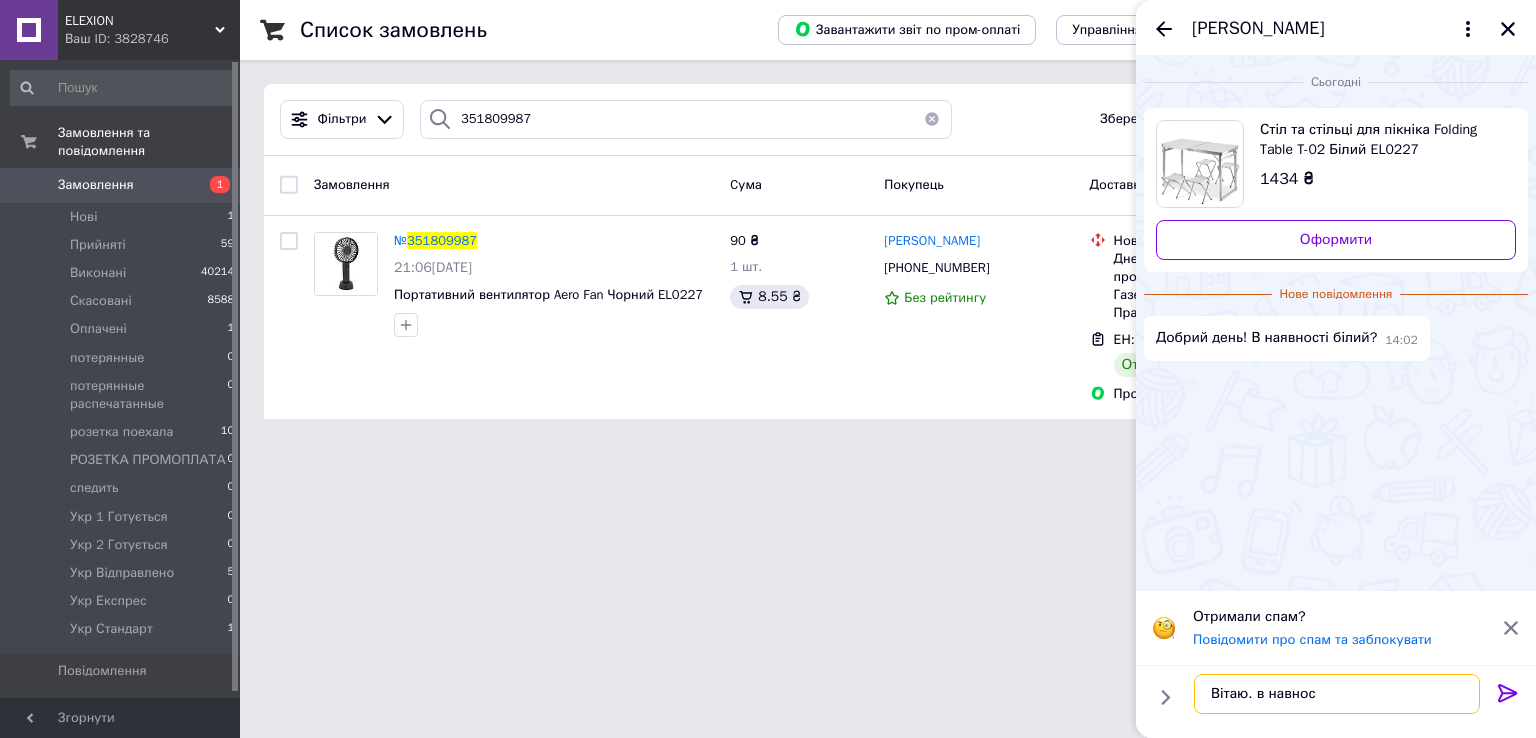 click on "Вітаю. в навнос" at bounding box center [1337, 694] 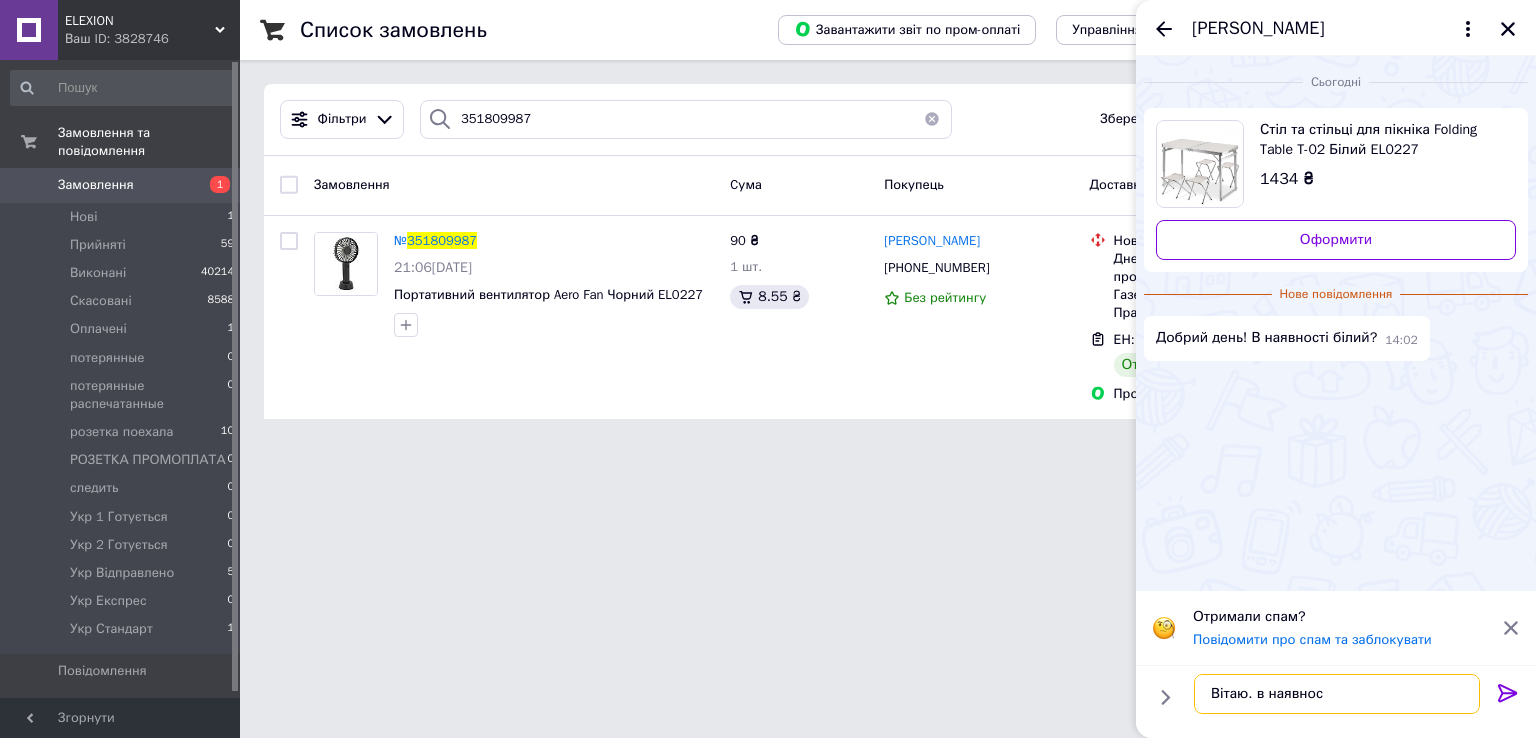 click on "Вітаю. в наявнос" at bounding box center [1337, 694] 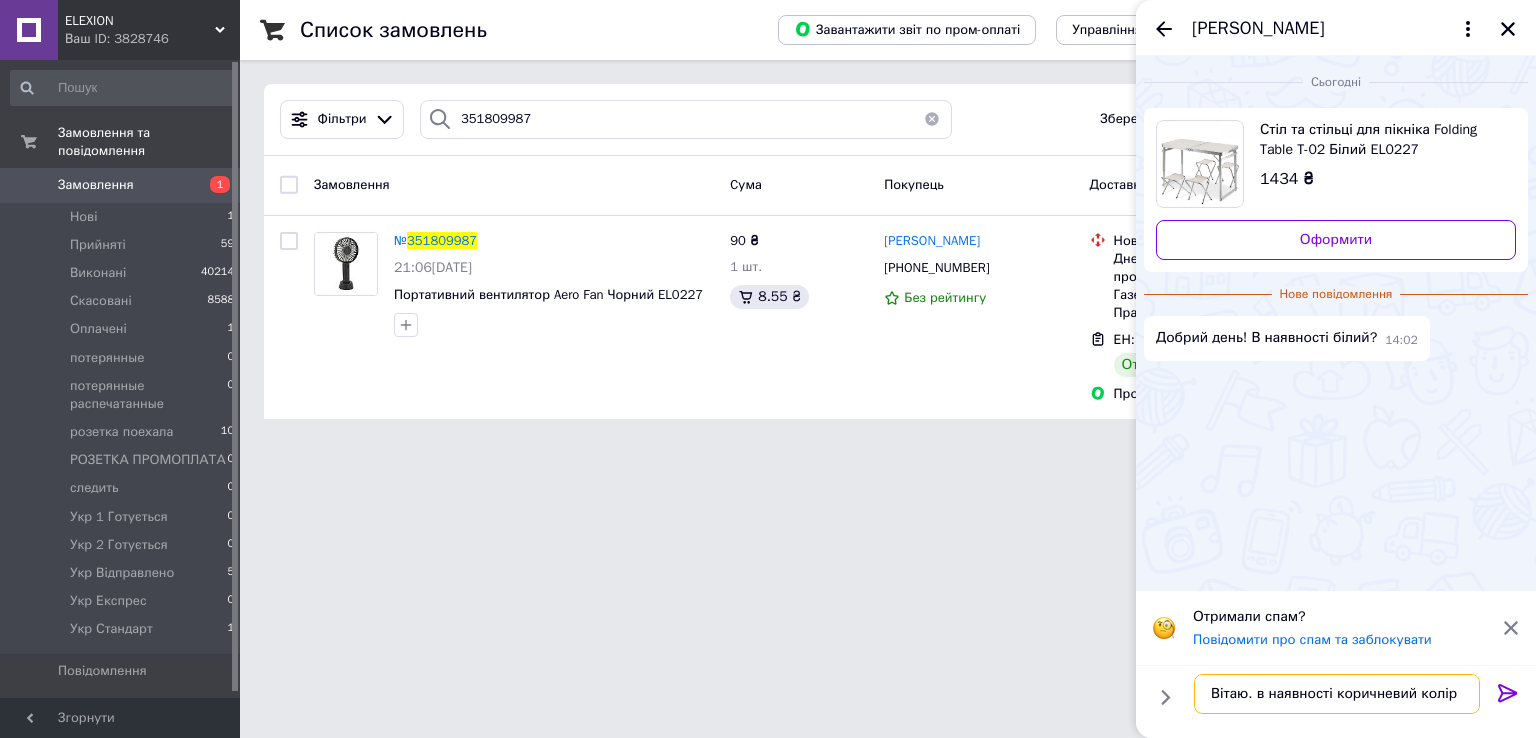 type on "Вітаю. в наявності коричневий колір." 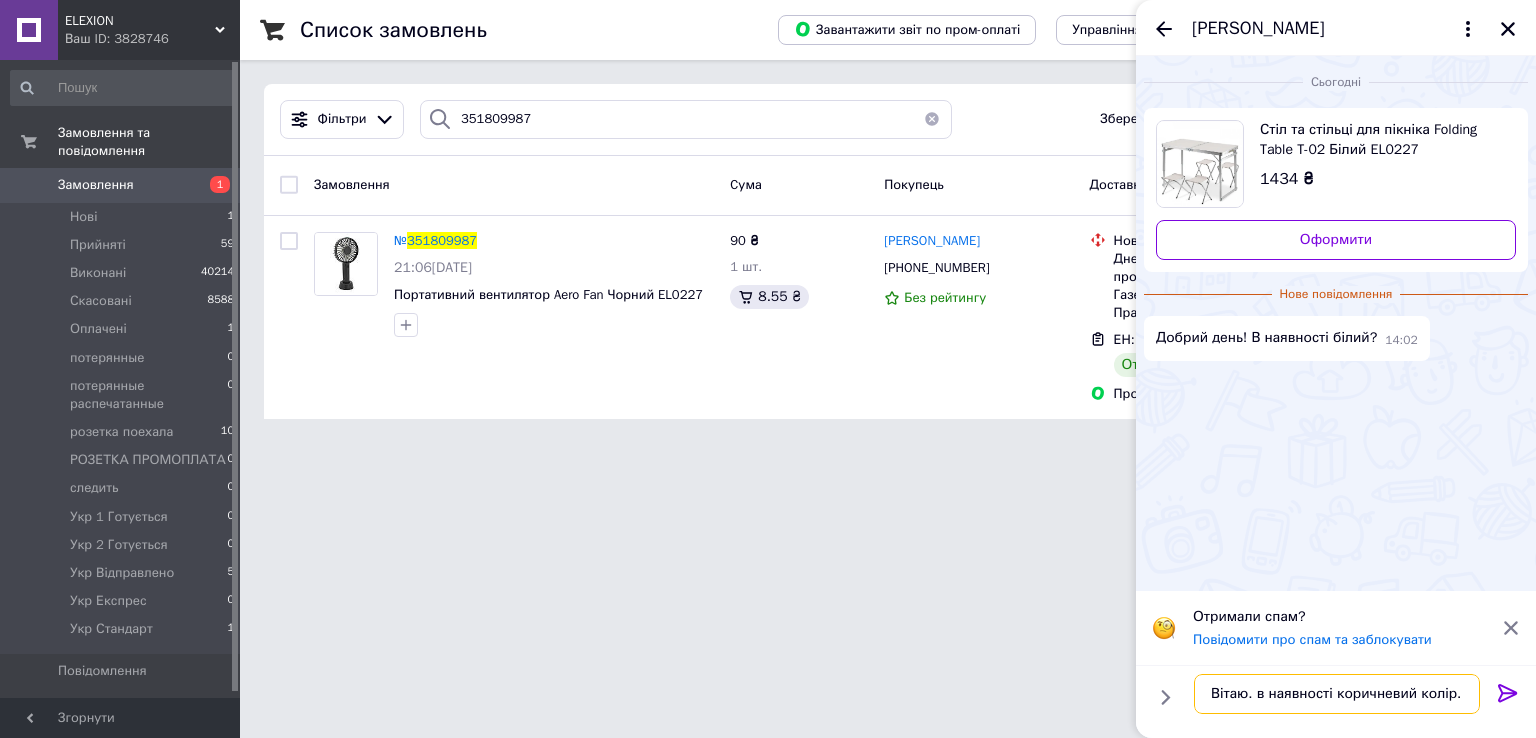 type 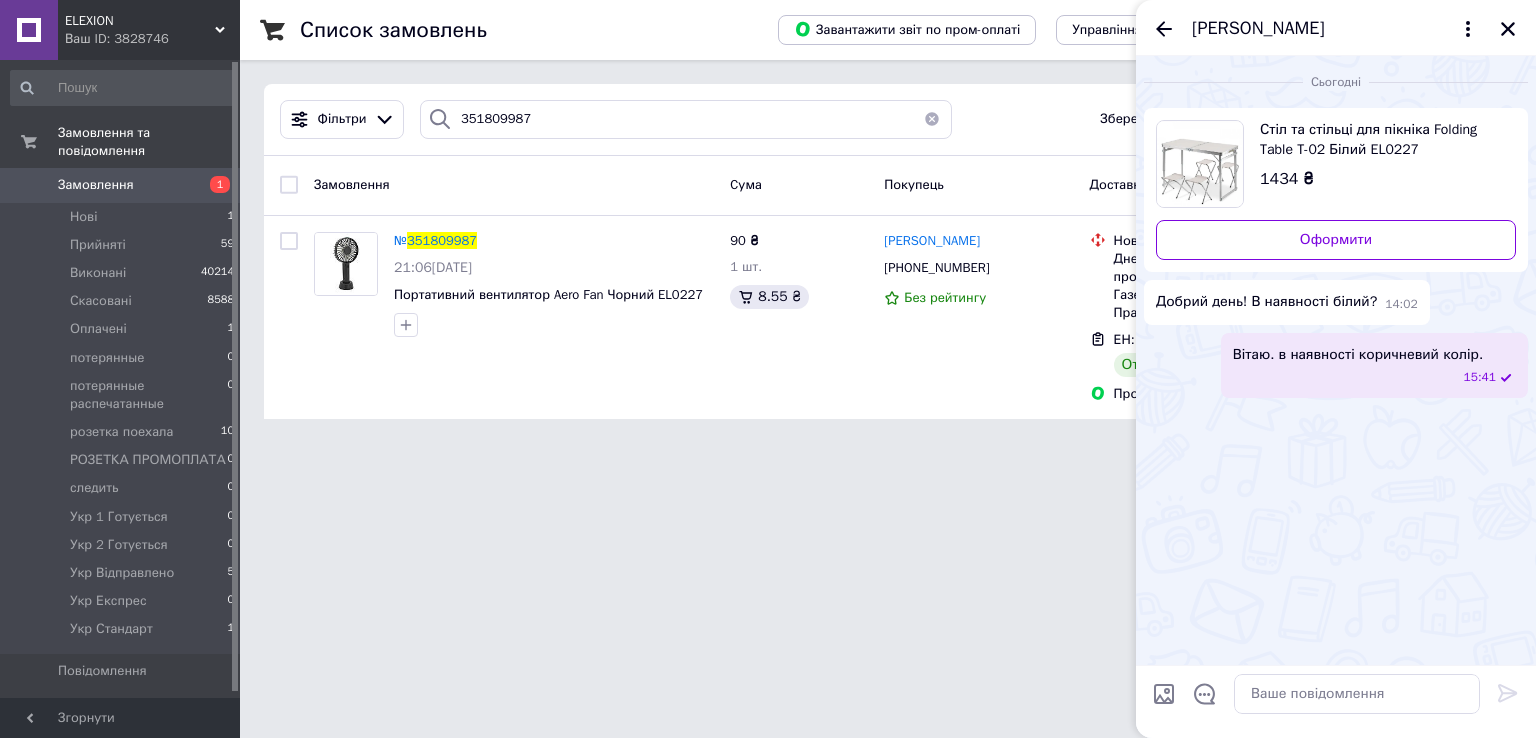 click on "Іванна Матер'ян" at bounding box center (1336, 28) 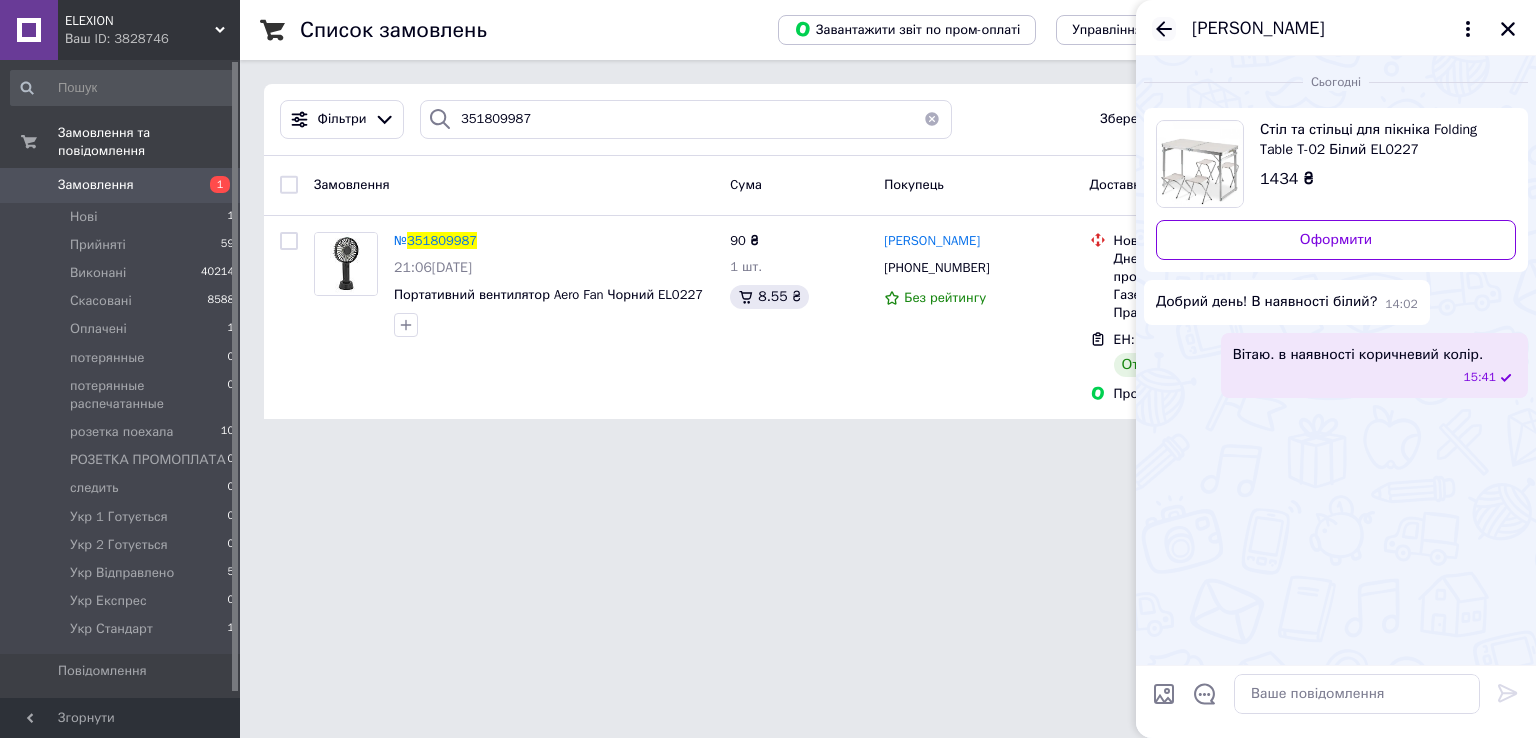 click 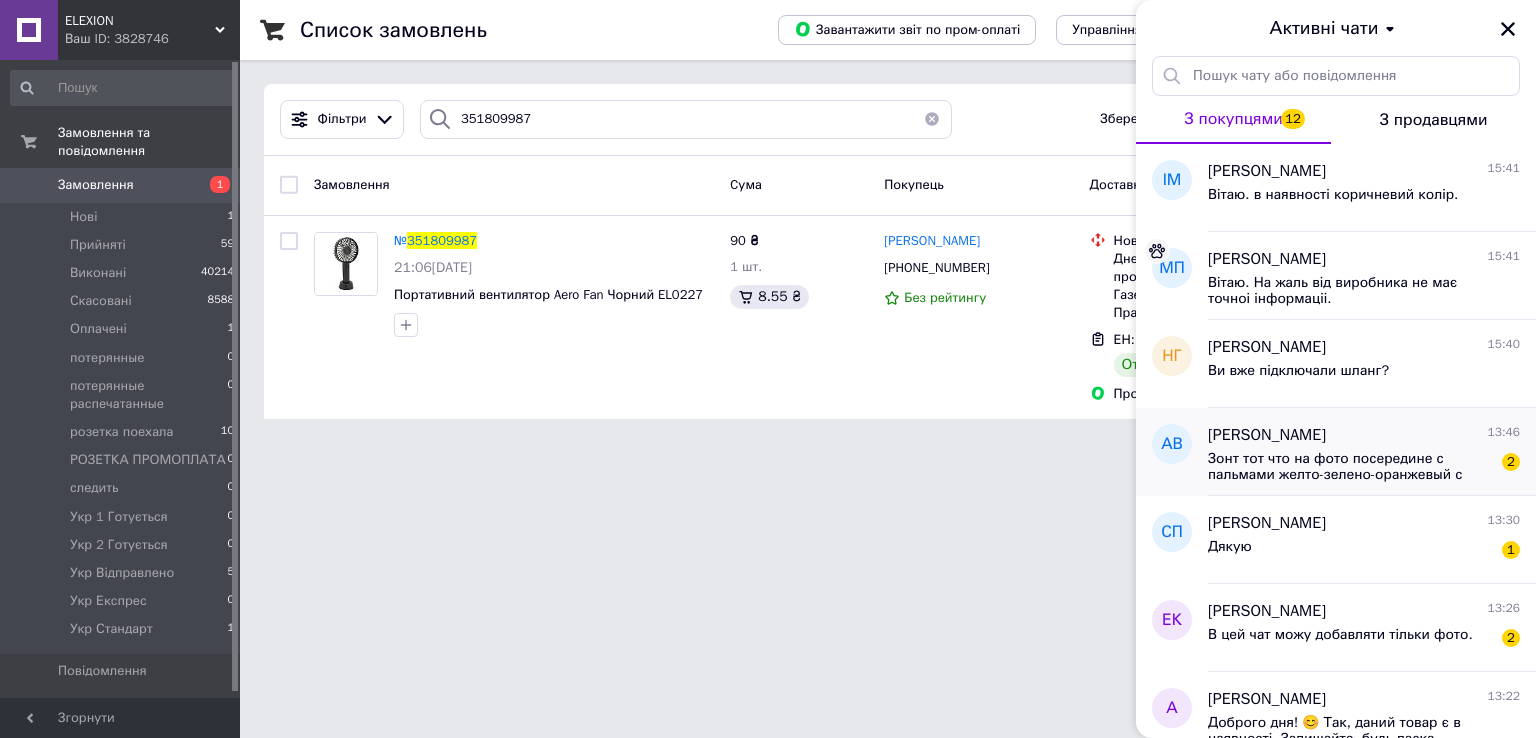 click on "Зонт тот что на фото посередине  с пальмами желто-зелено-оранжевый с пальмами." at bounding box center (1350, 467) 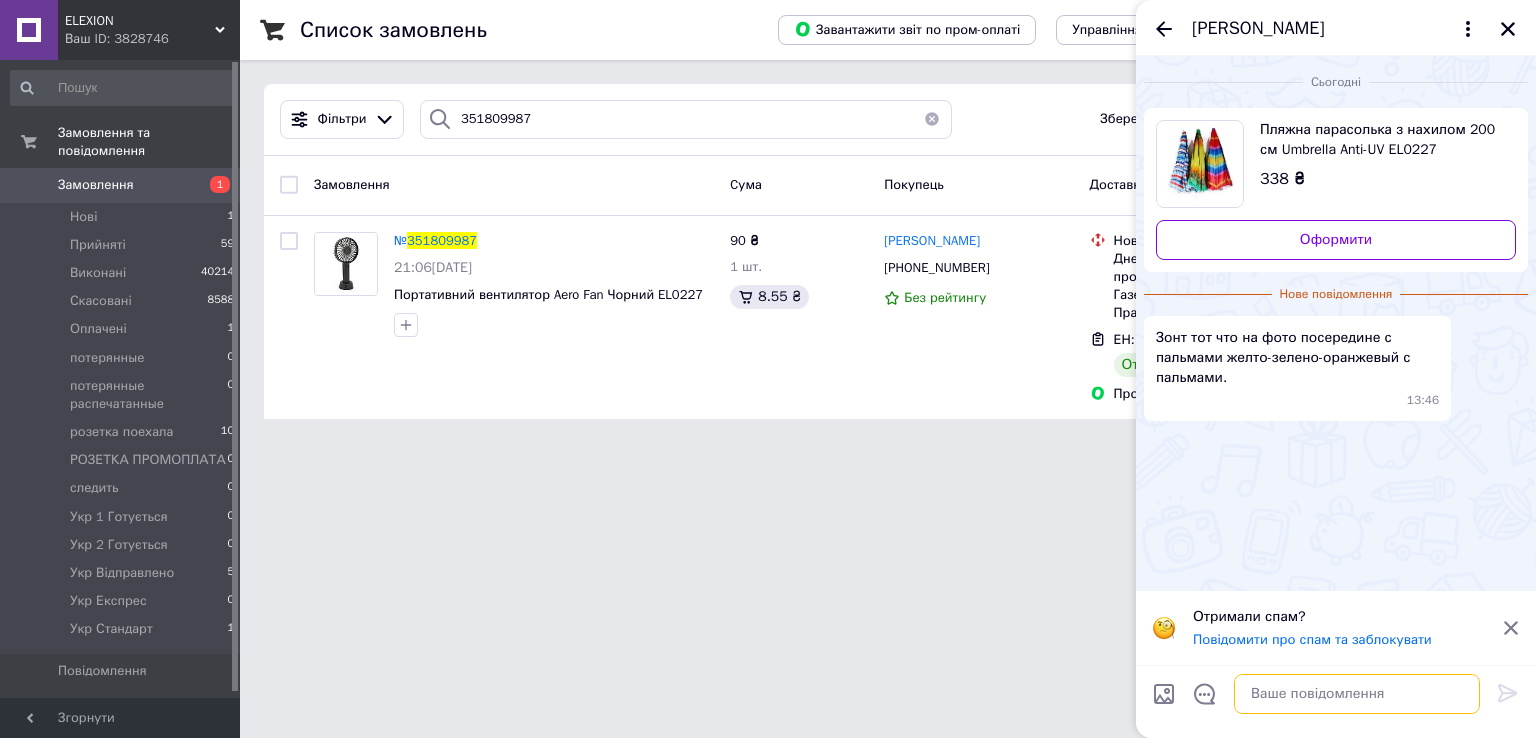 click at bounding box center (1357, 694) 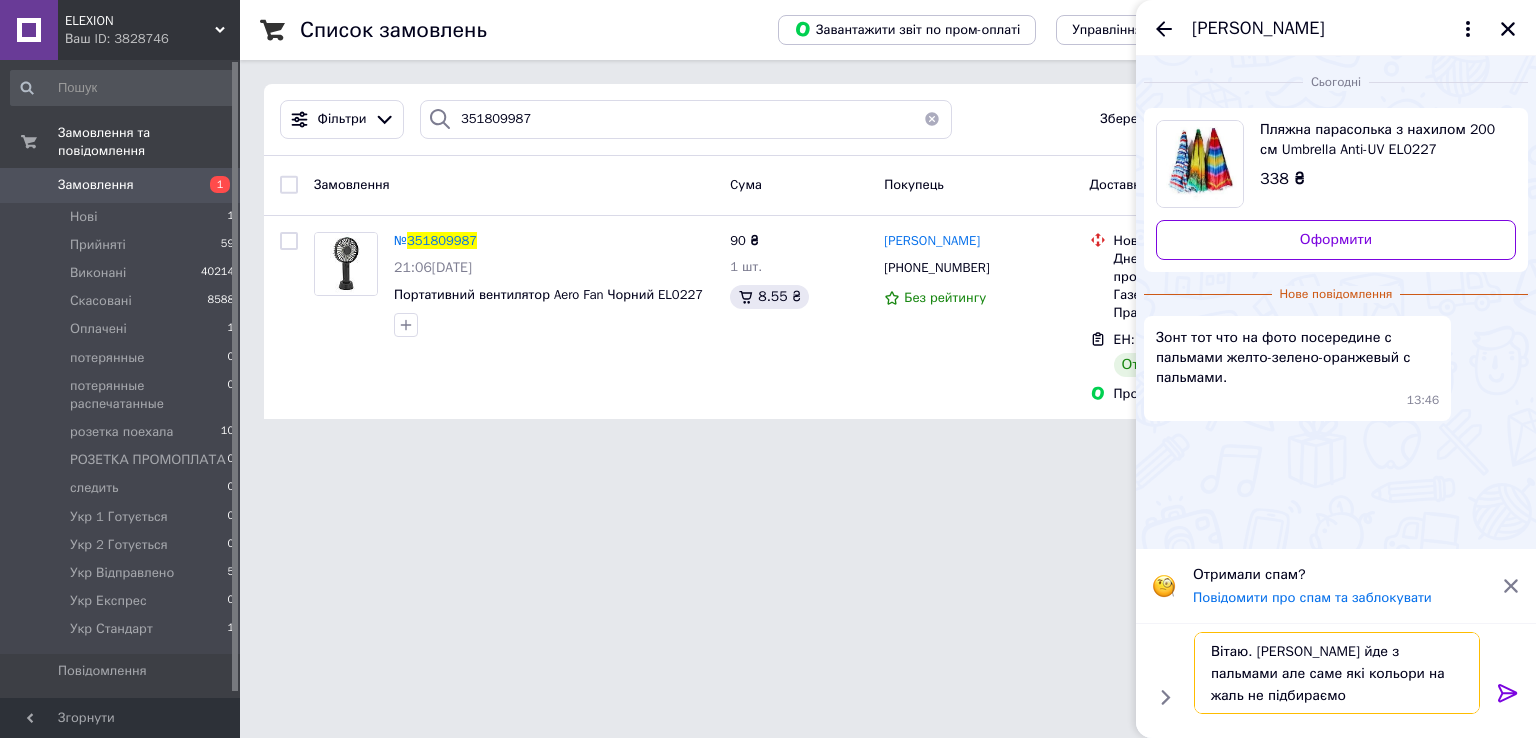 type on "Вітаю. Парасолька йде з пальмами але саме які кольори на жаль не підбираємо." 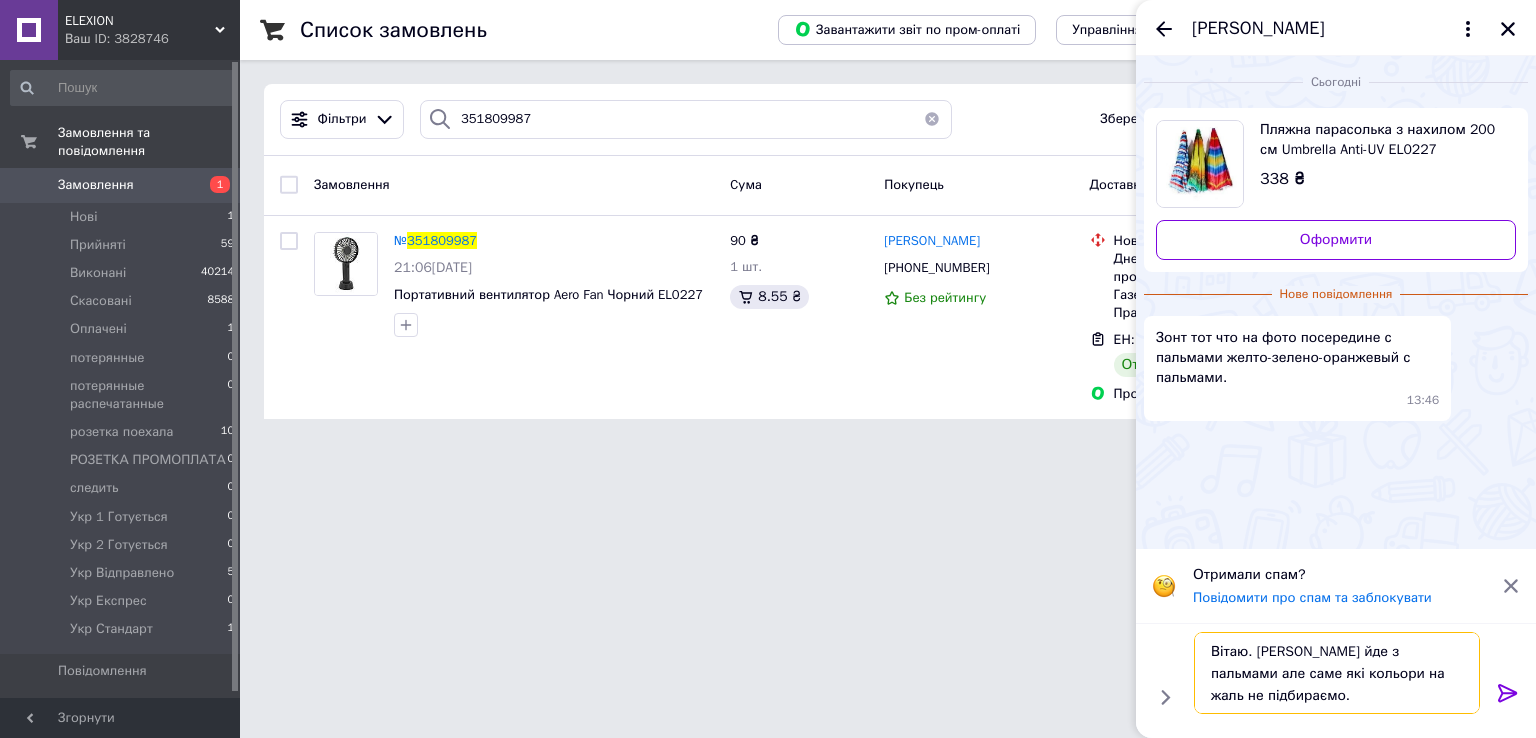type 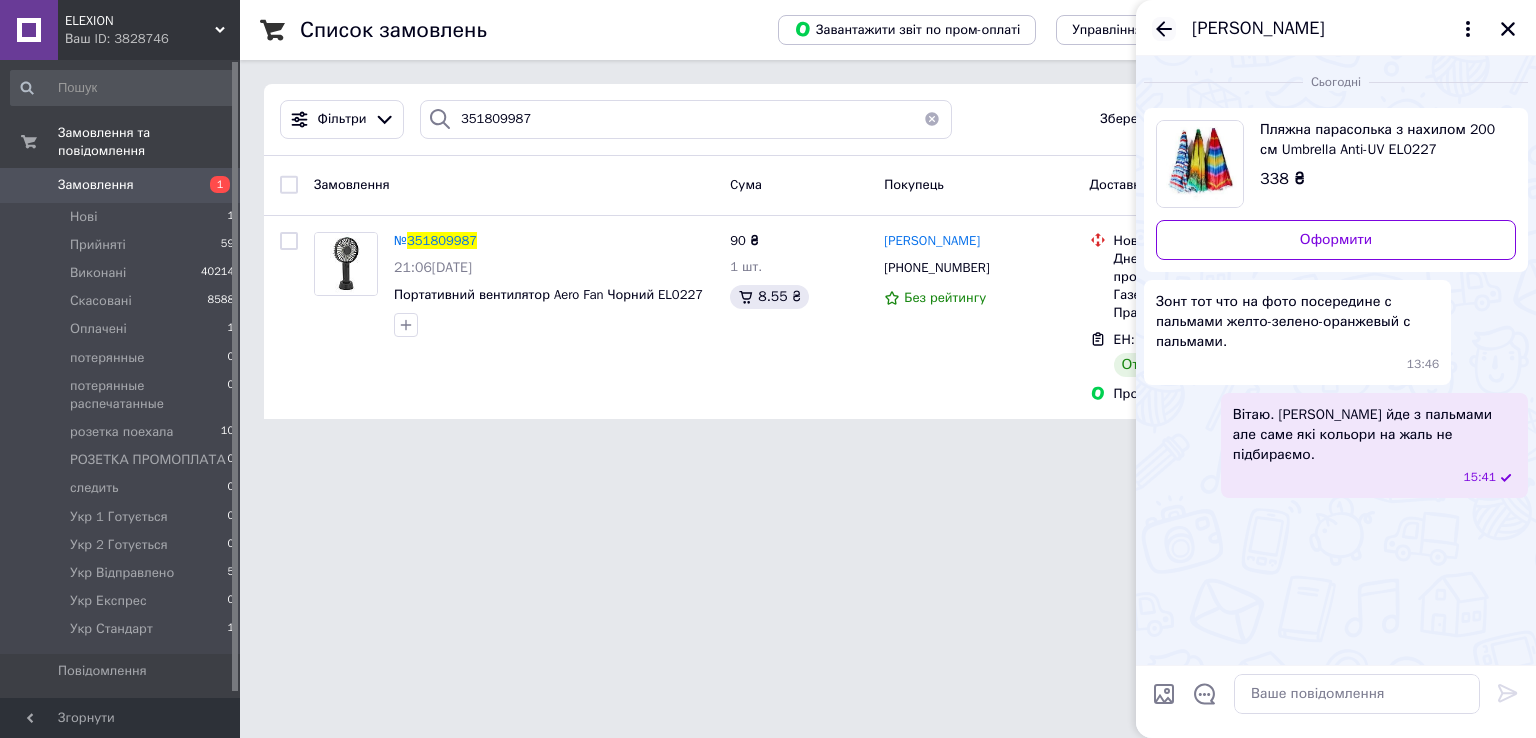 click 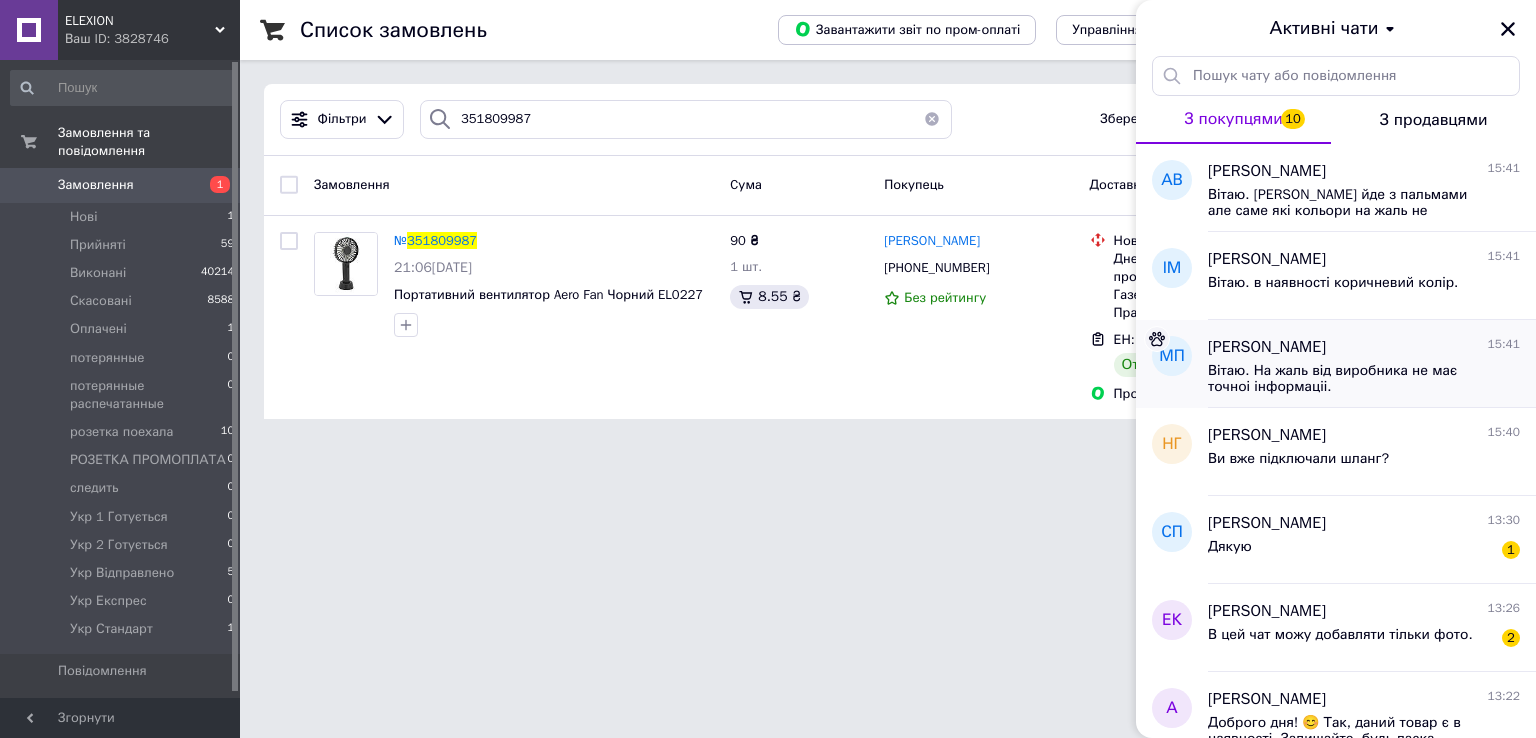scroll, scrollTop: 200, scrollLeft: 0, axis: vertical 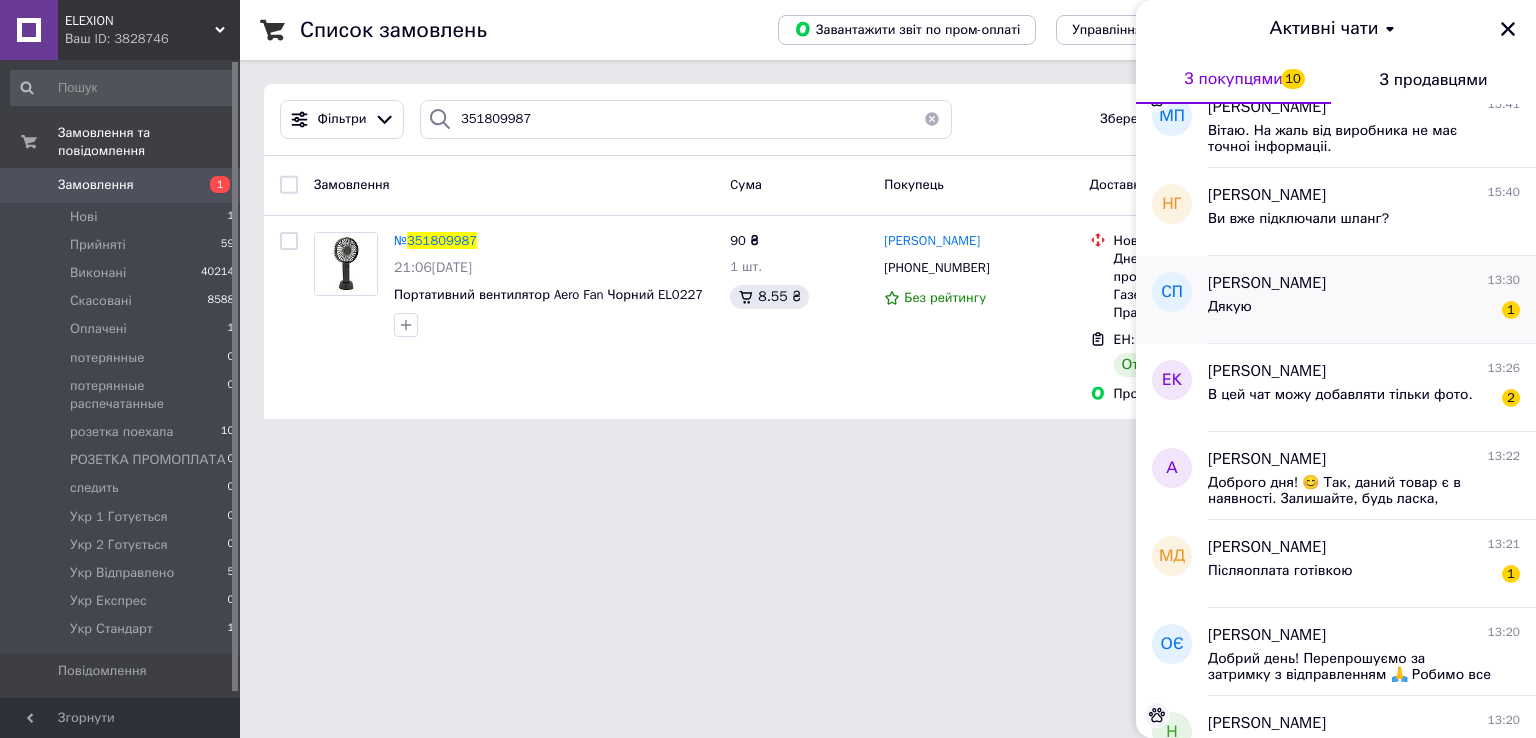 click on "Дякую 1" at bounding box center (1364, 311) 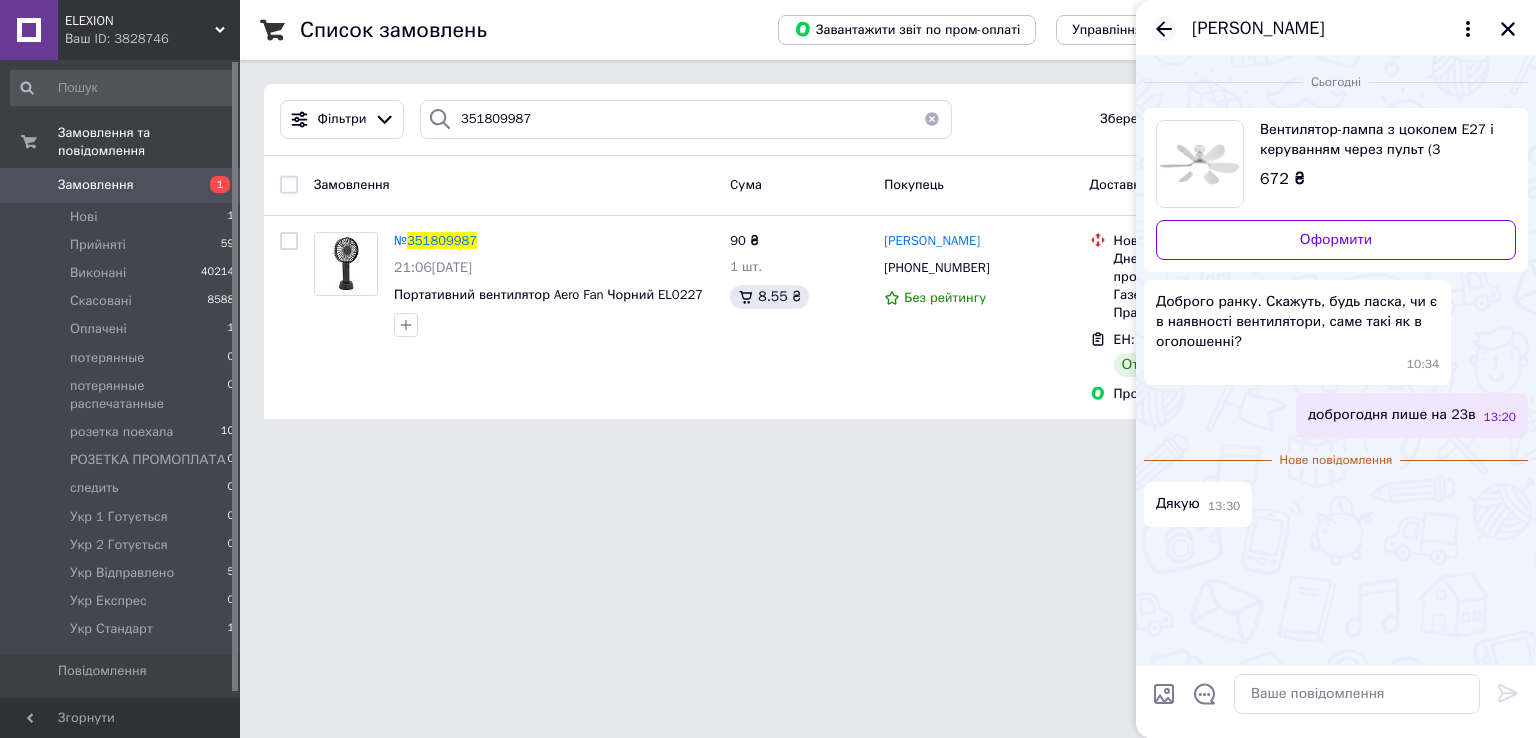 click 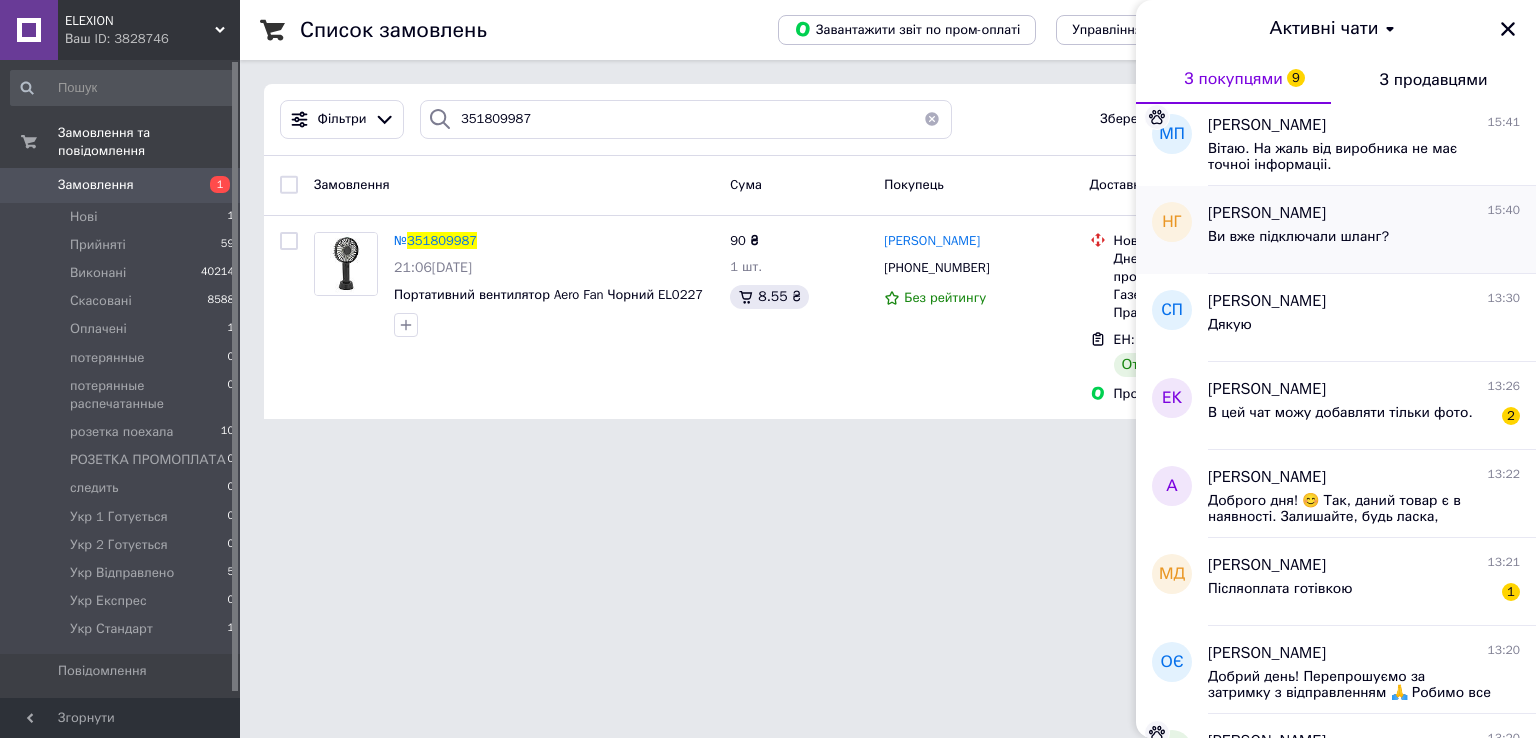 scroll, scrollTop: 300, scrollLeft: 0, axis: vertical 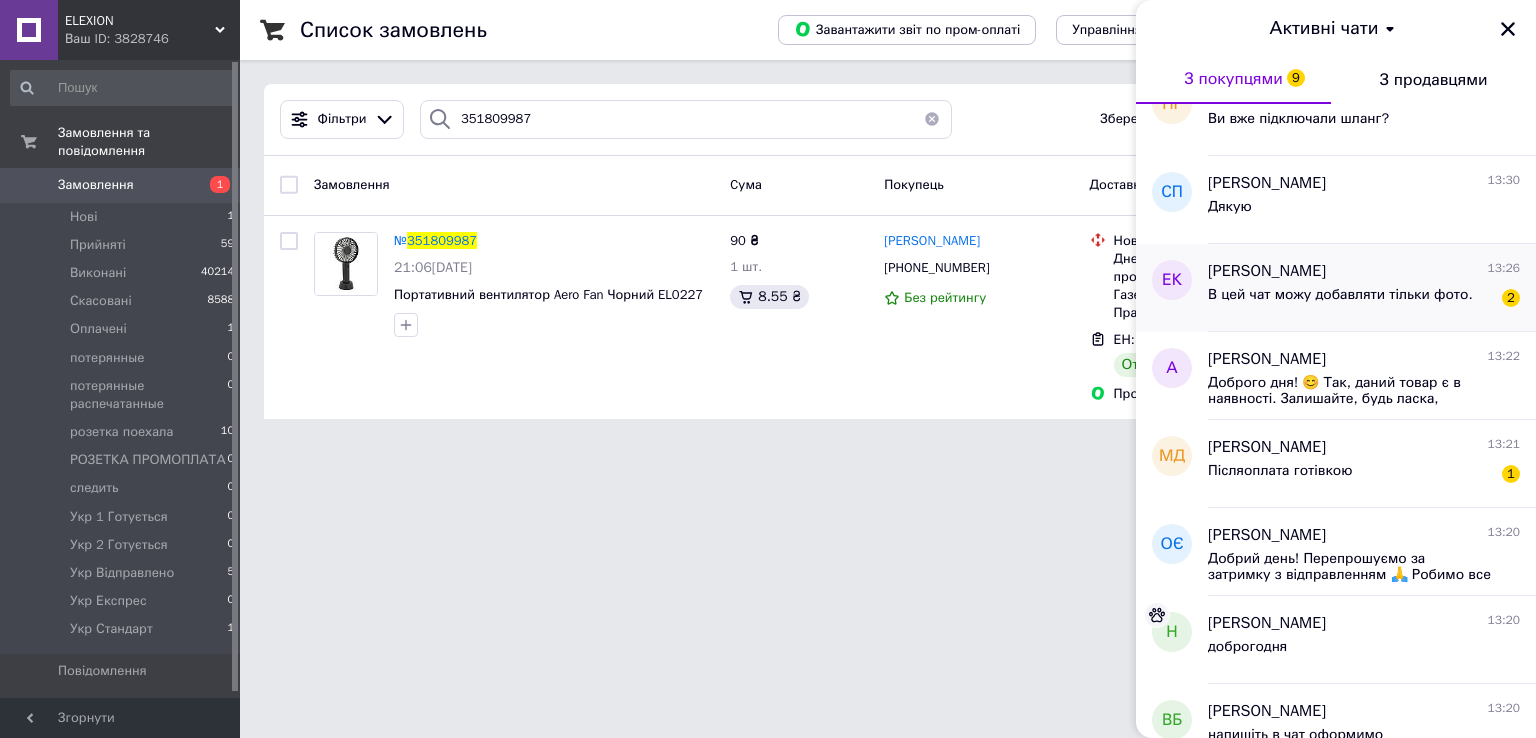 click on "В цей чат можу добавляти тільки фото." at bounding box center (1340, 301) 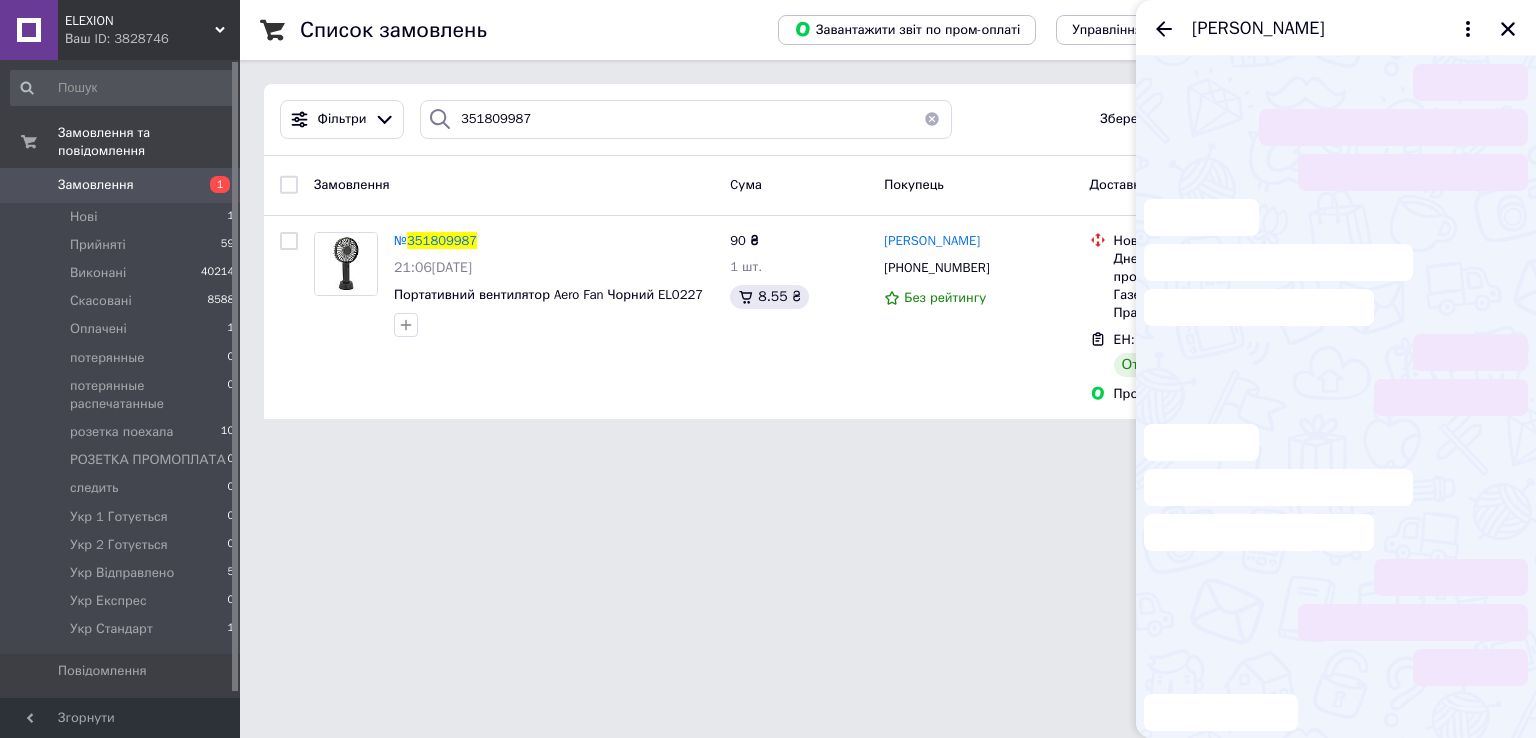 scroll, scrollTop: 314, scrollLeft: 0, axis: vertical 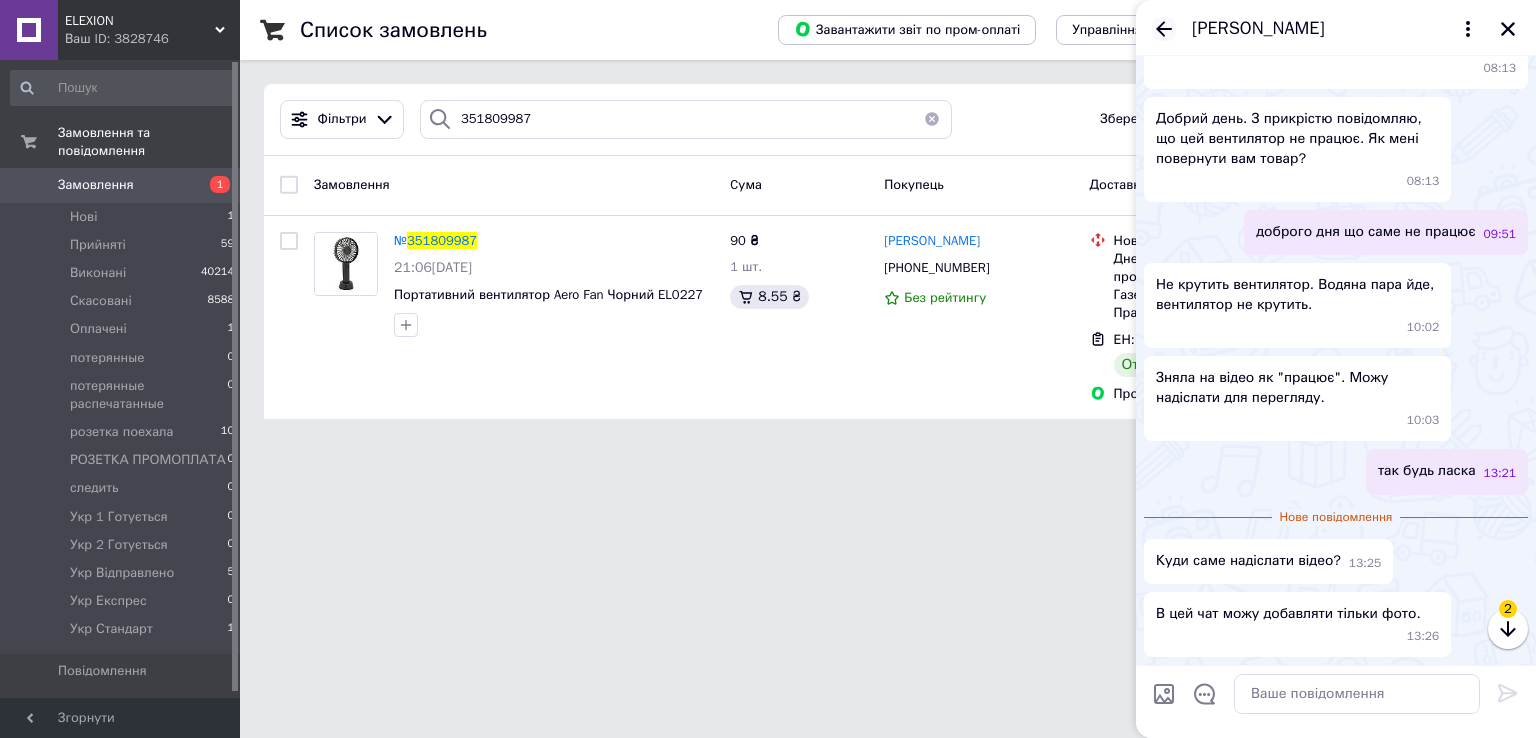 click 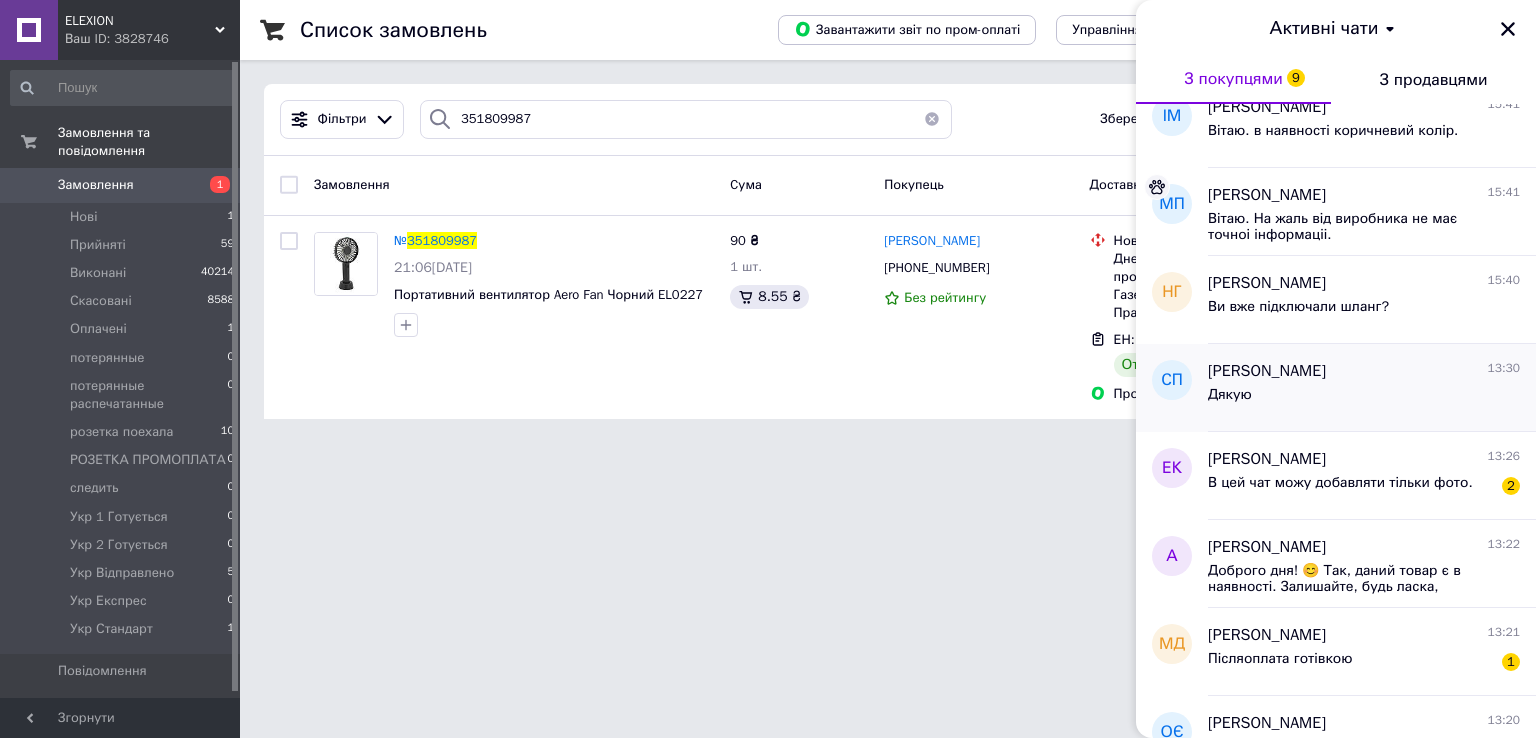 scroll, scrollTop: 300, scrollLeft: 0, axis: vertical 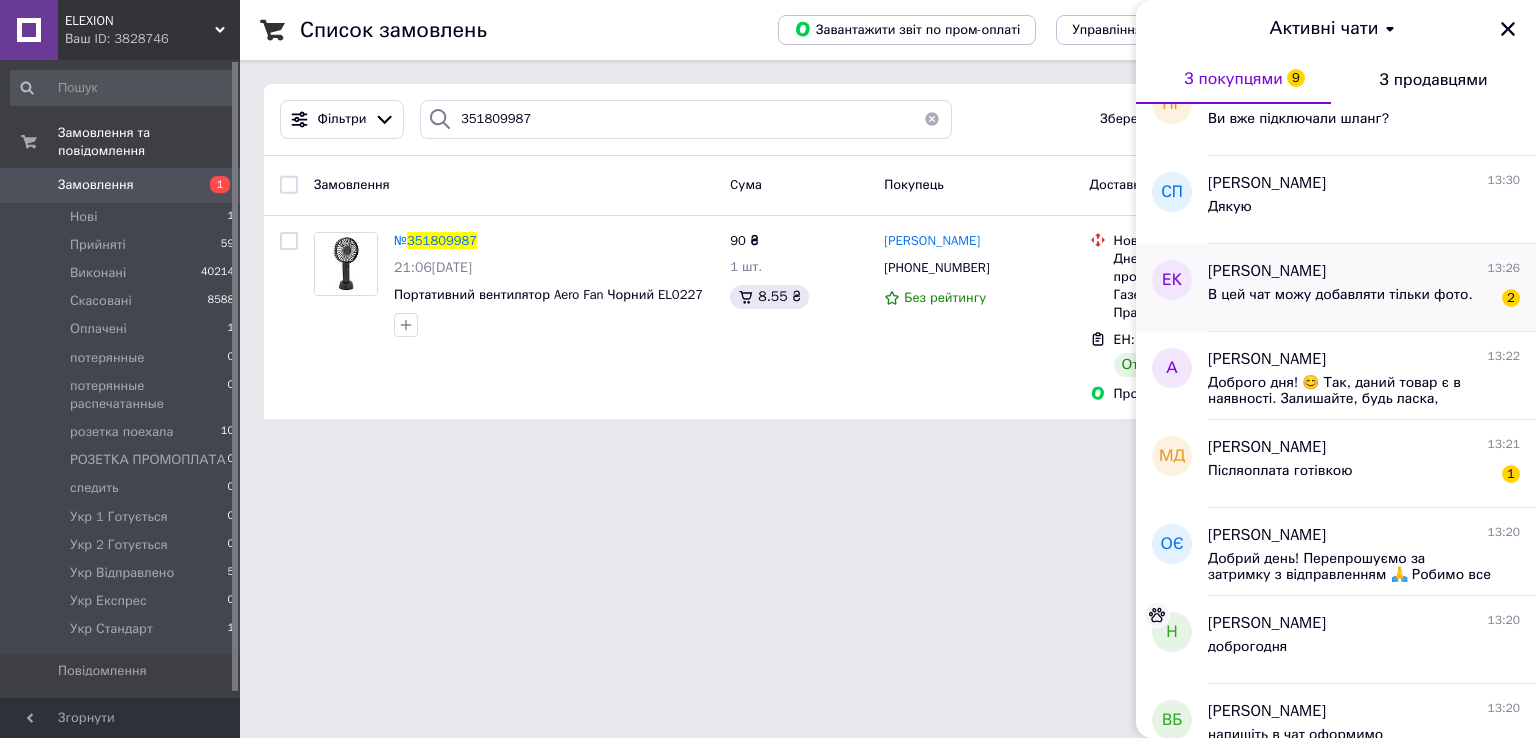 click on "В цей чат можу добавляти тільки фото." at bounding box center [1340, 295] 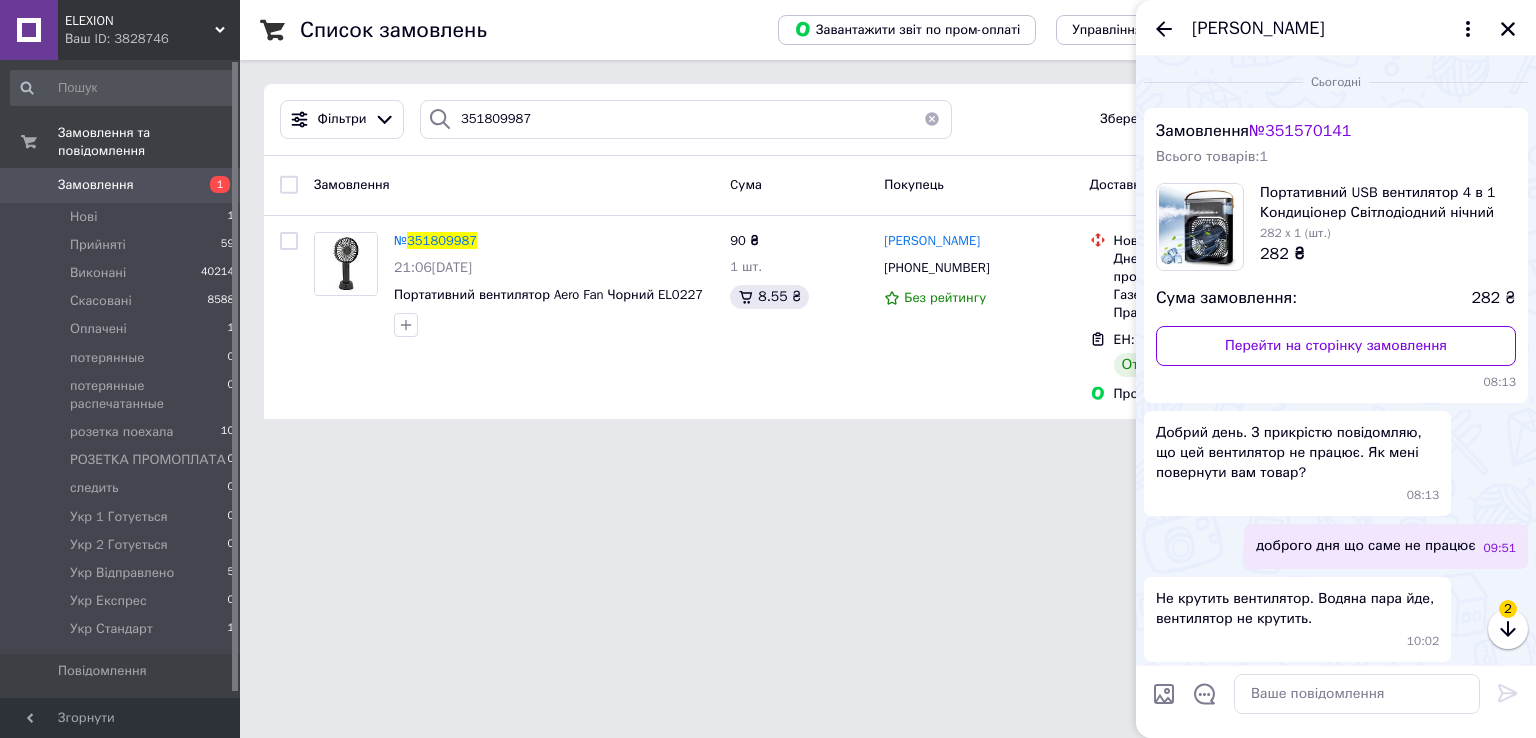 scroll, scrollTop: 314, scrollLeft: 0, axis: vertical 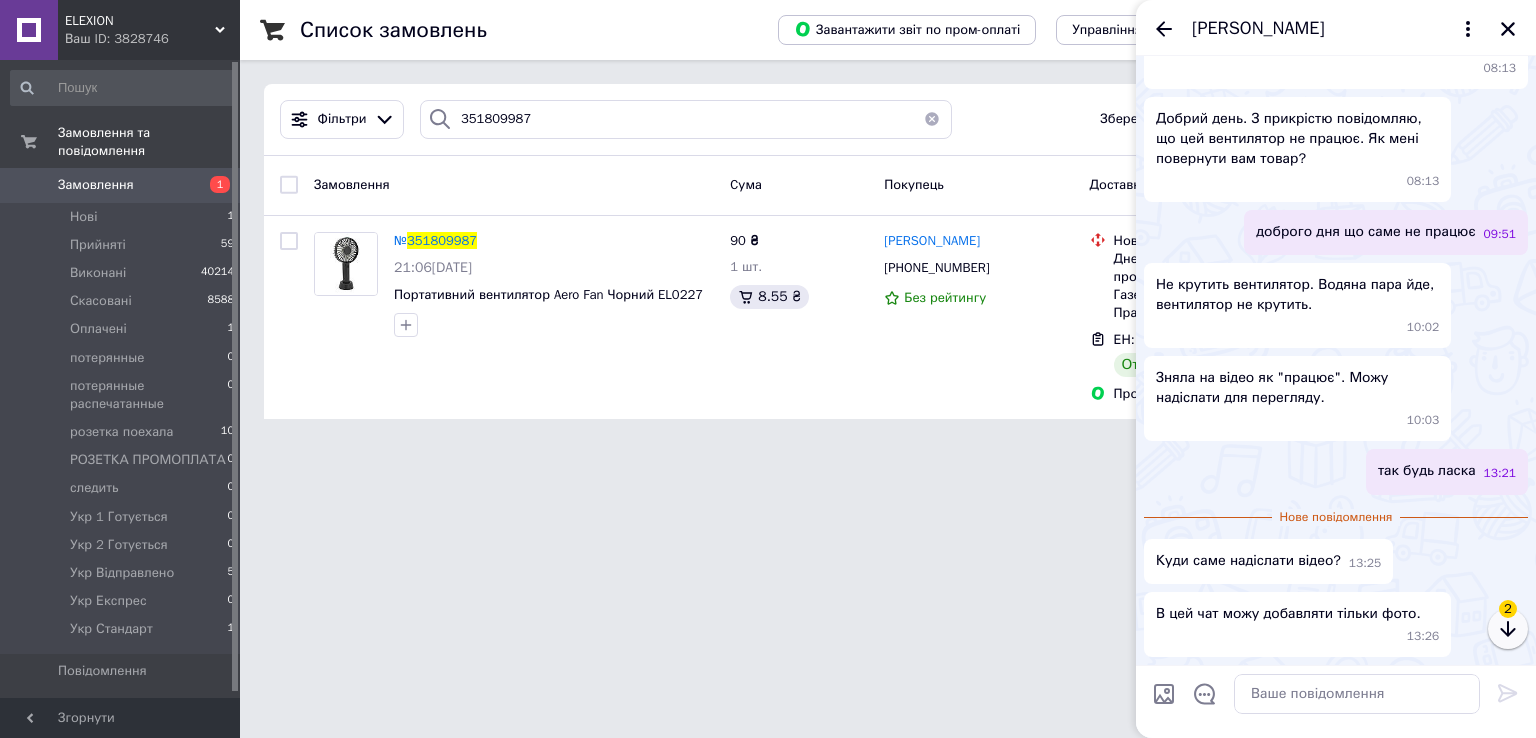 click 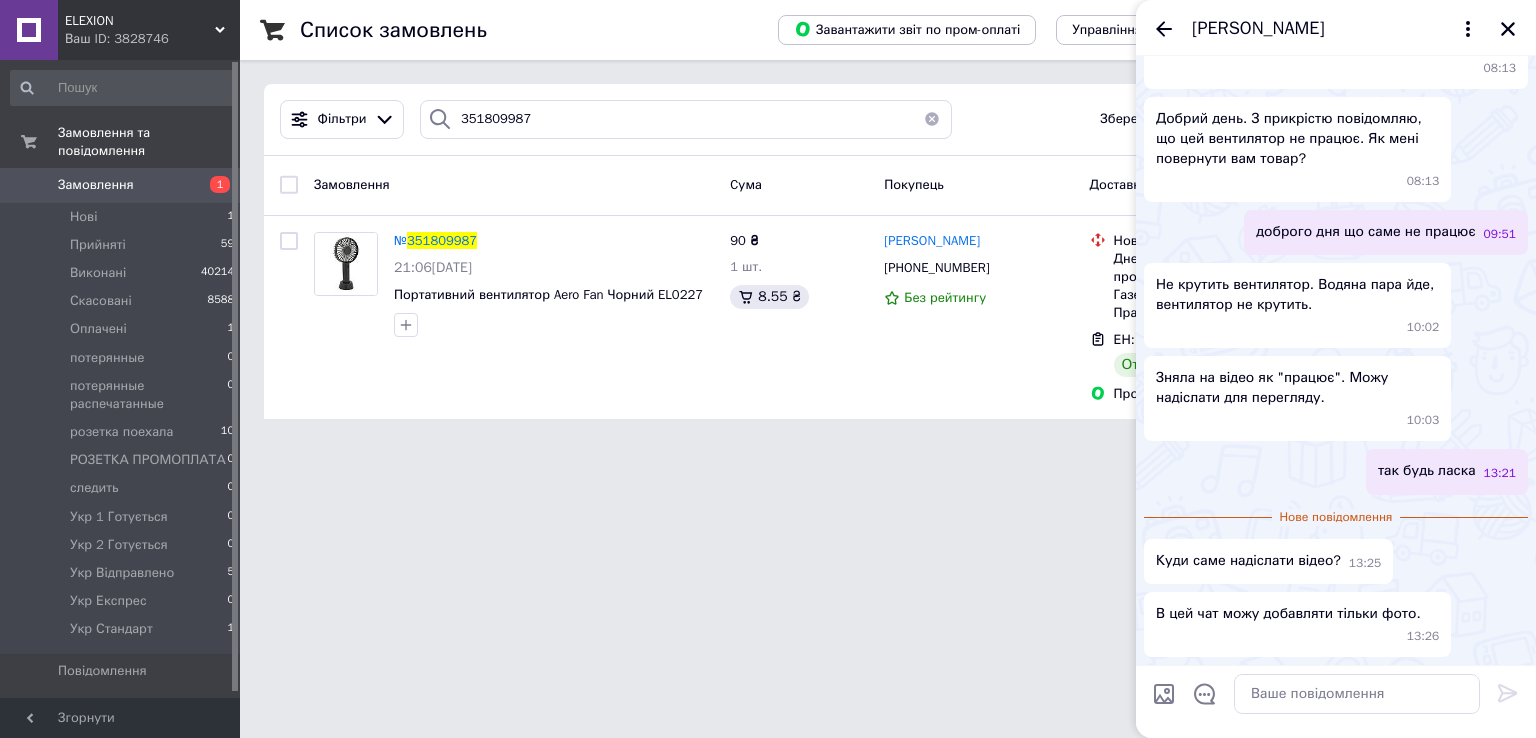 click on "Екатерина Кутовая" at bounding box center (1336, 28) 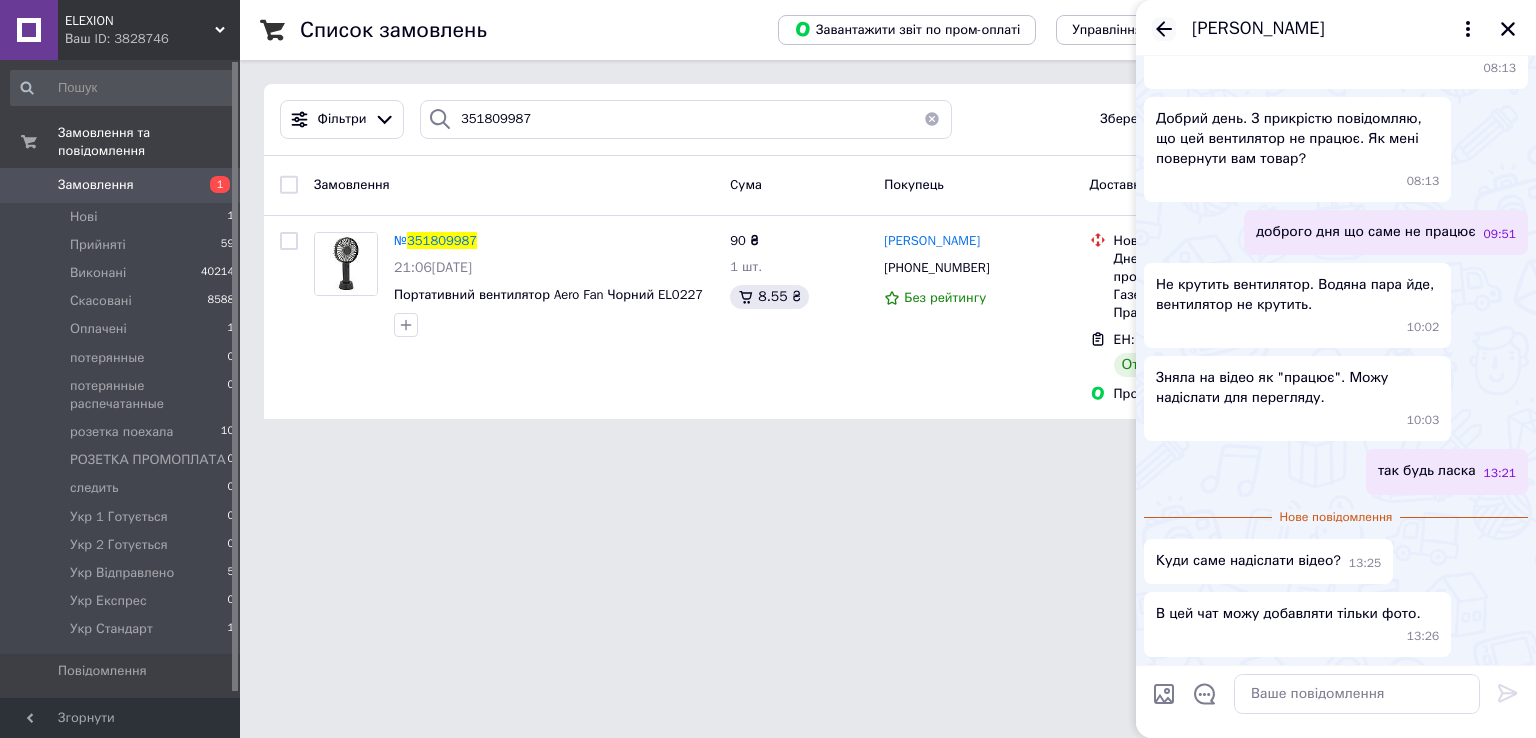 click 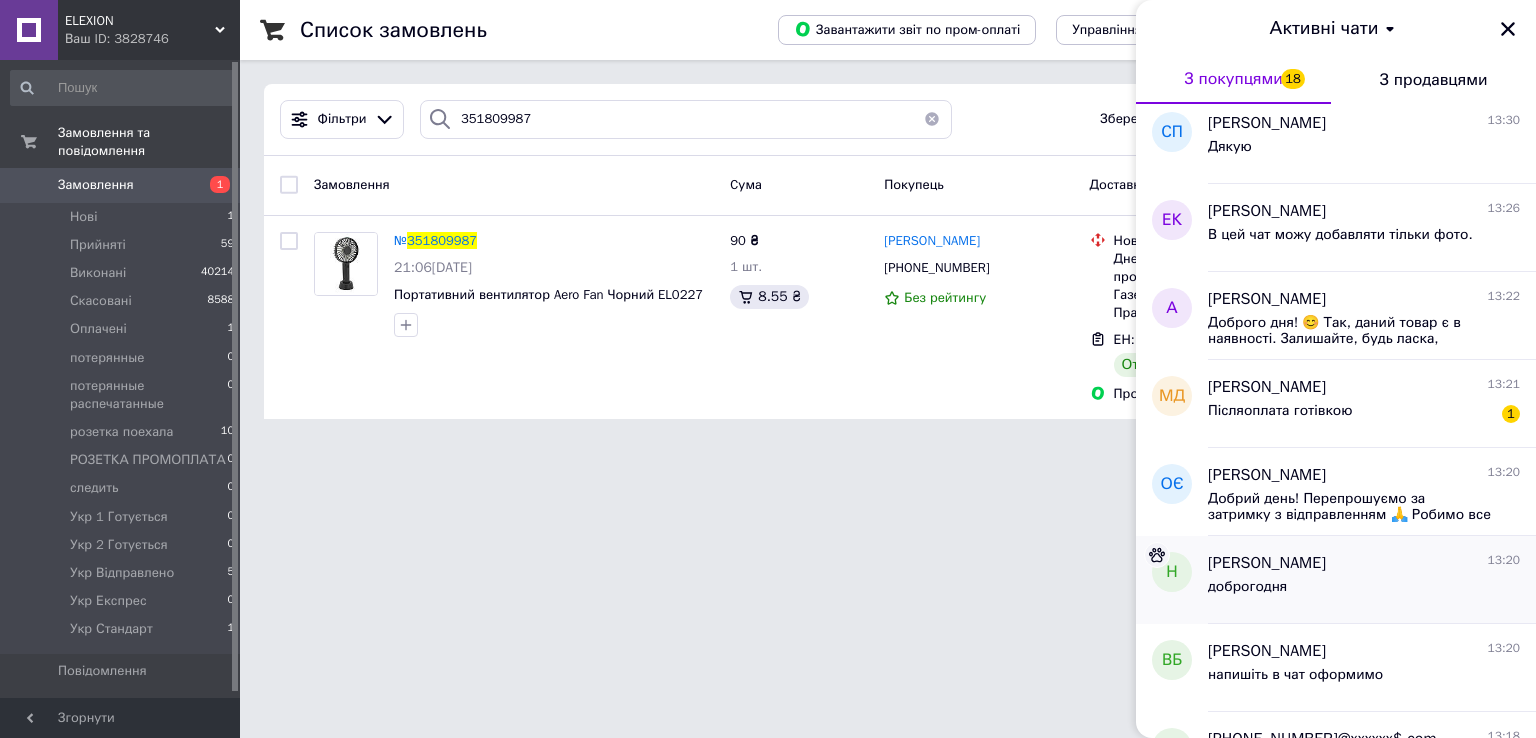 scroll, scrollTop: 400, scrollLeft: 0, axis: vertical 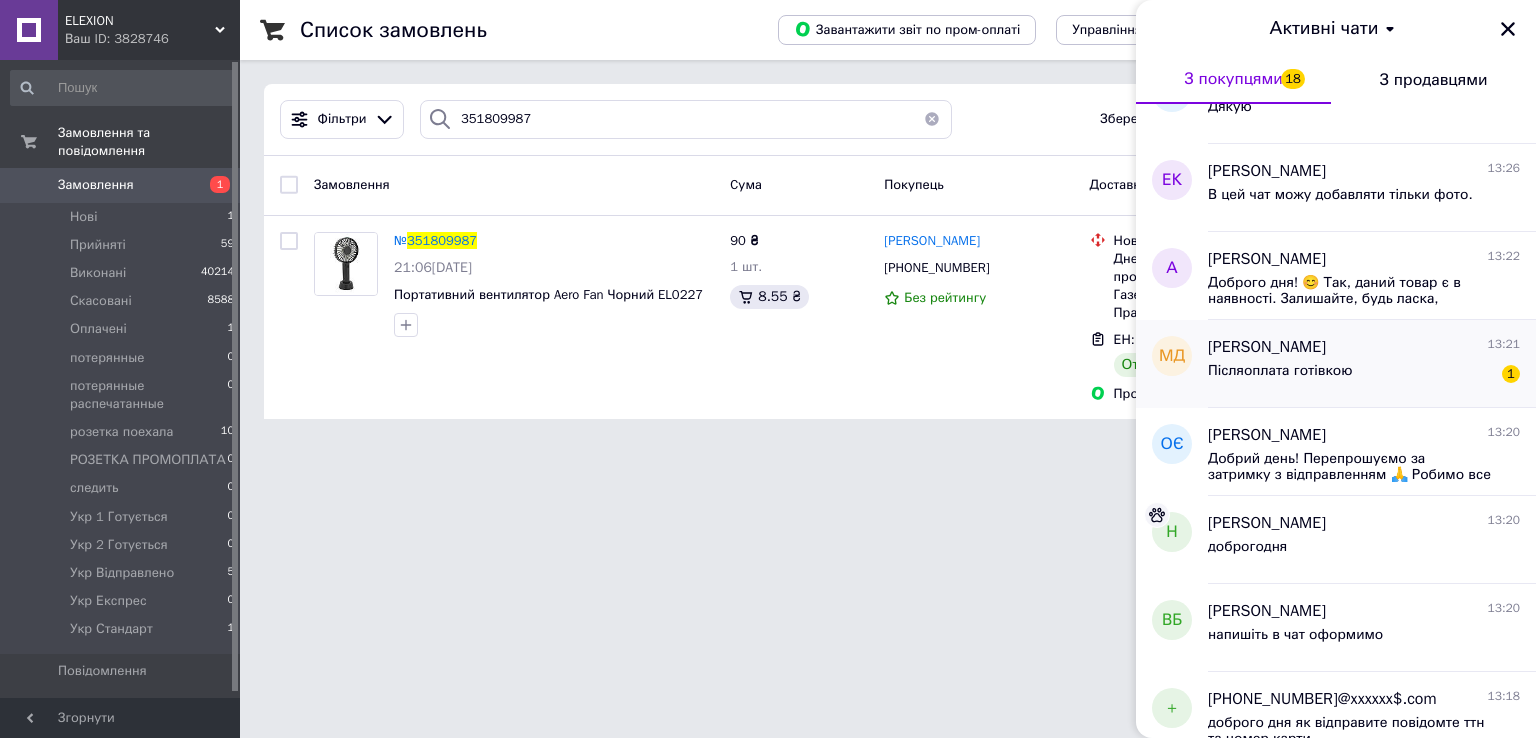 click on "Післяоплата готівкою" at bounding box center [1280, 377] 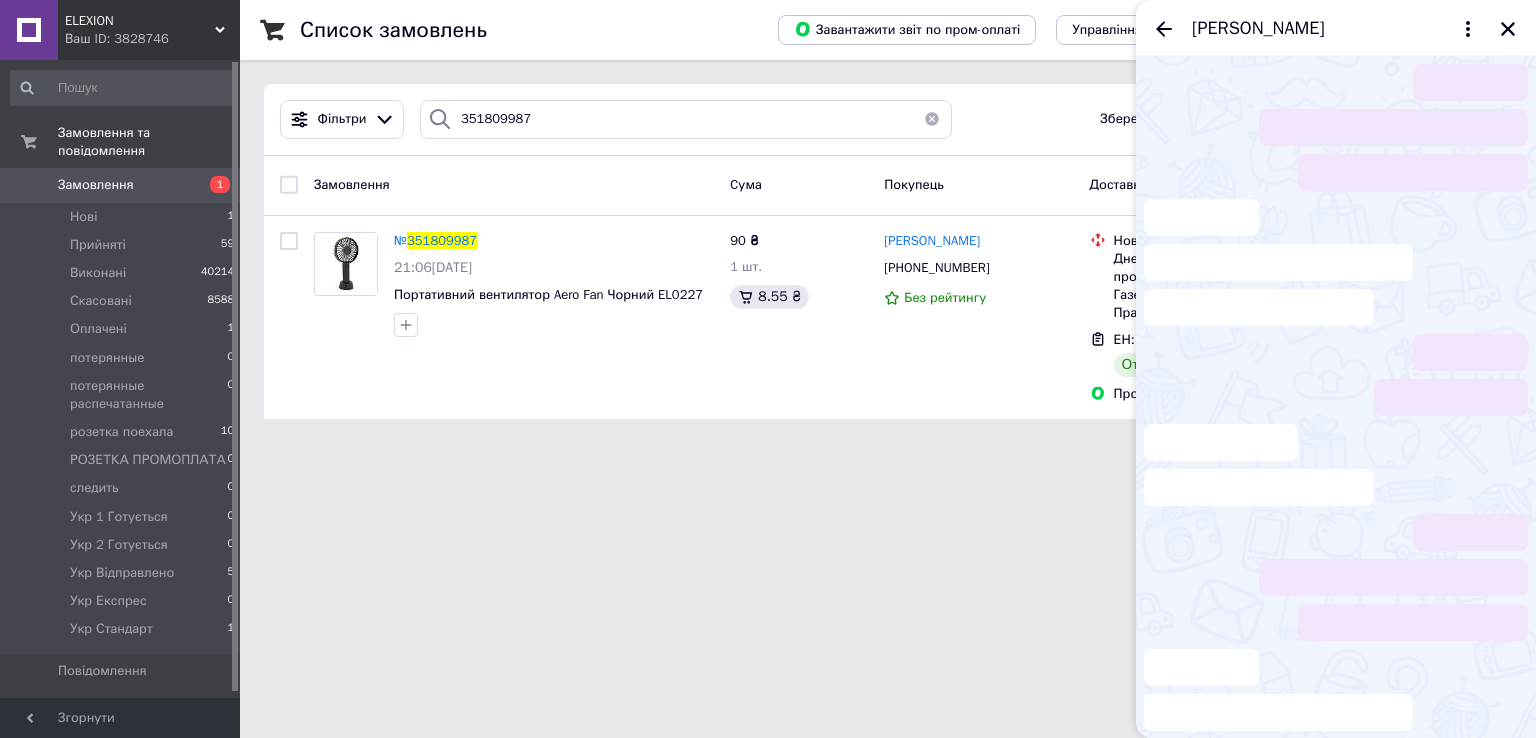 scroll, scrollTop: 555, scrollLeft: 0, axis: vertical 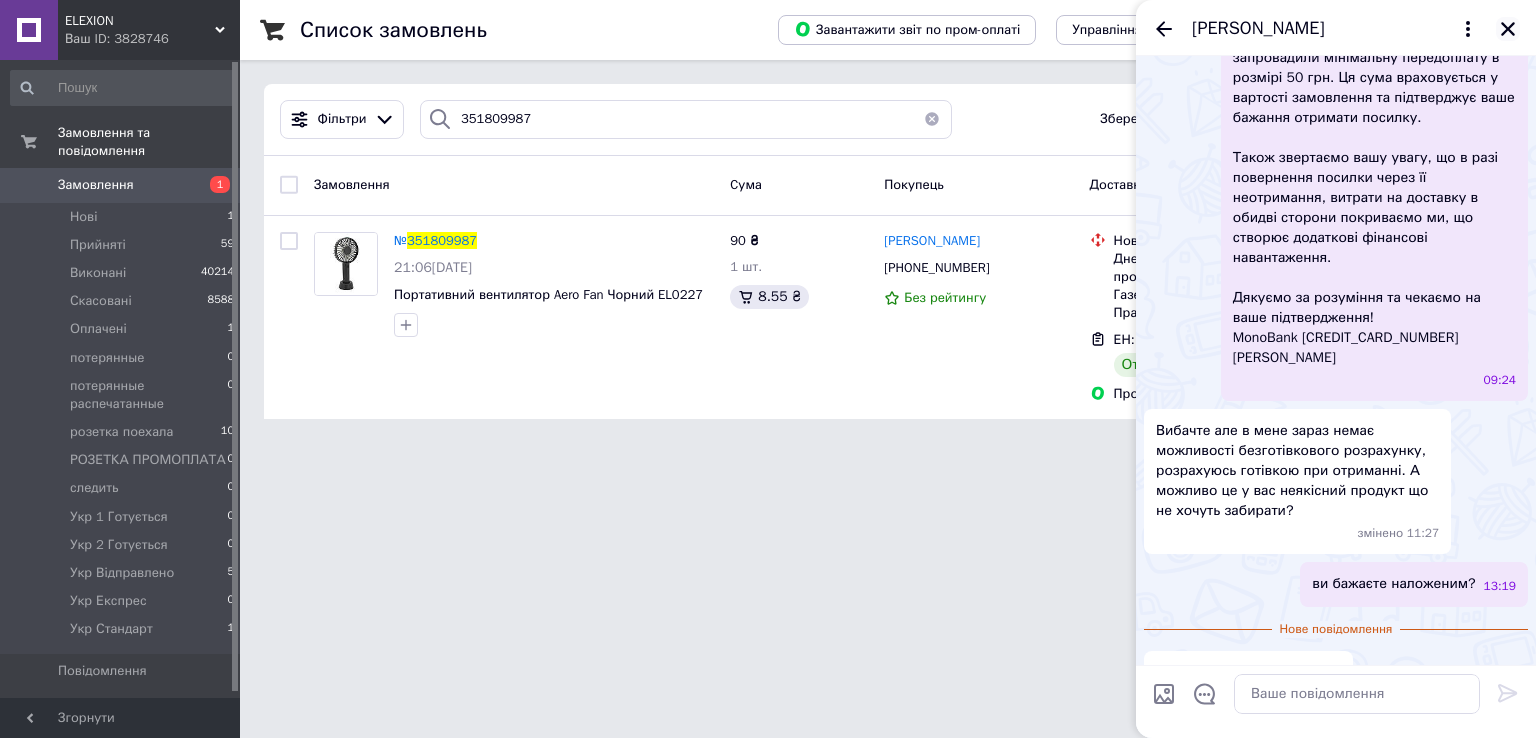 click 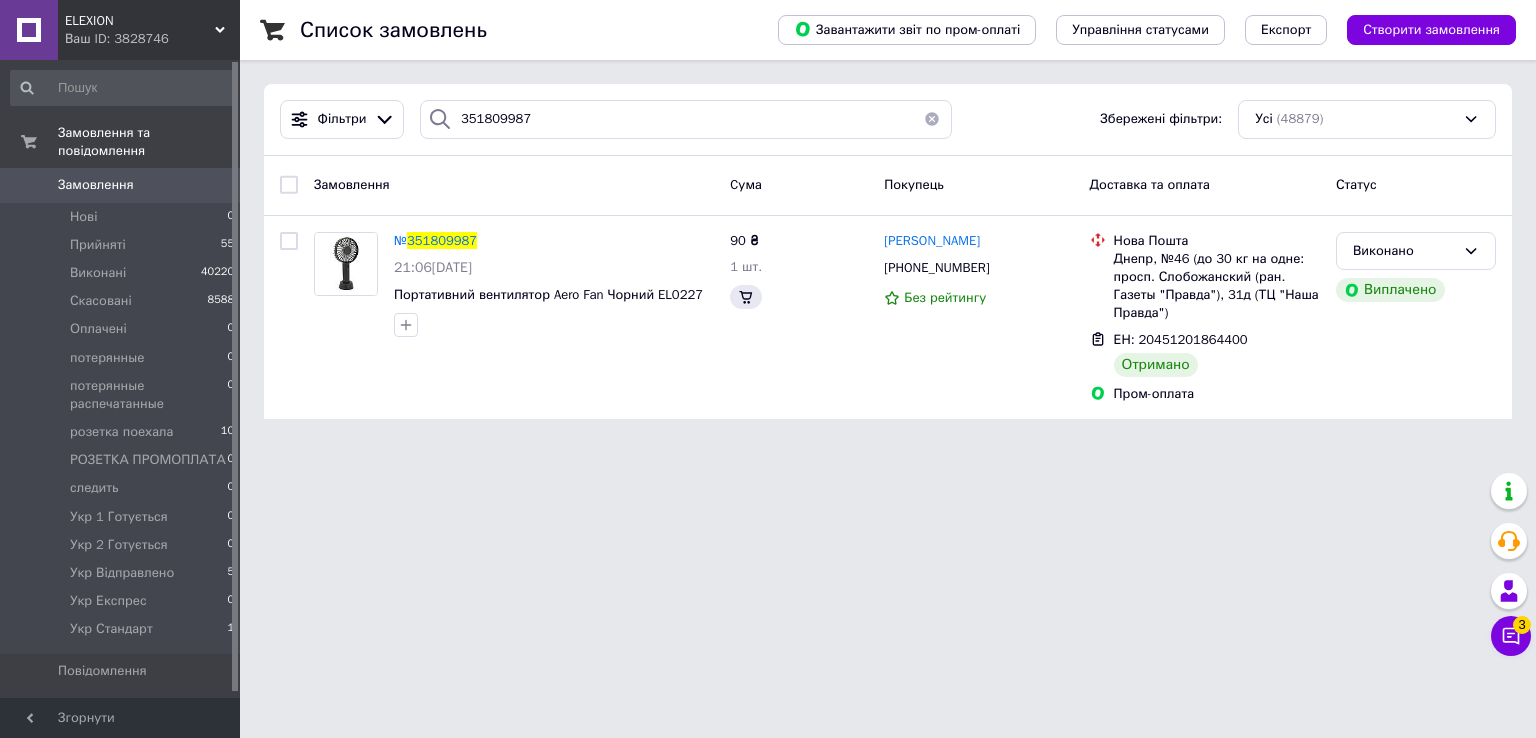 scroll, scrollTop: 0, scrollLeft: 0, axis: both 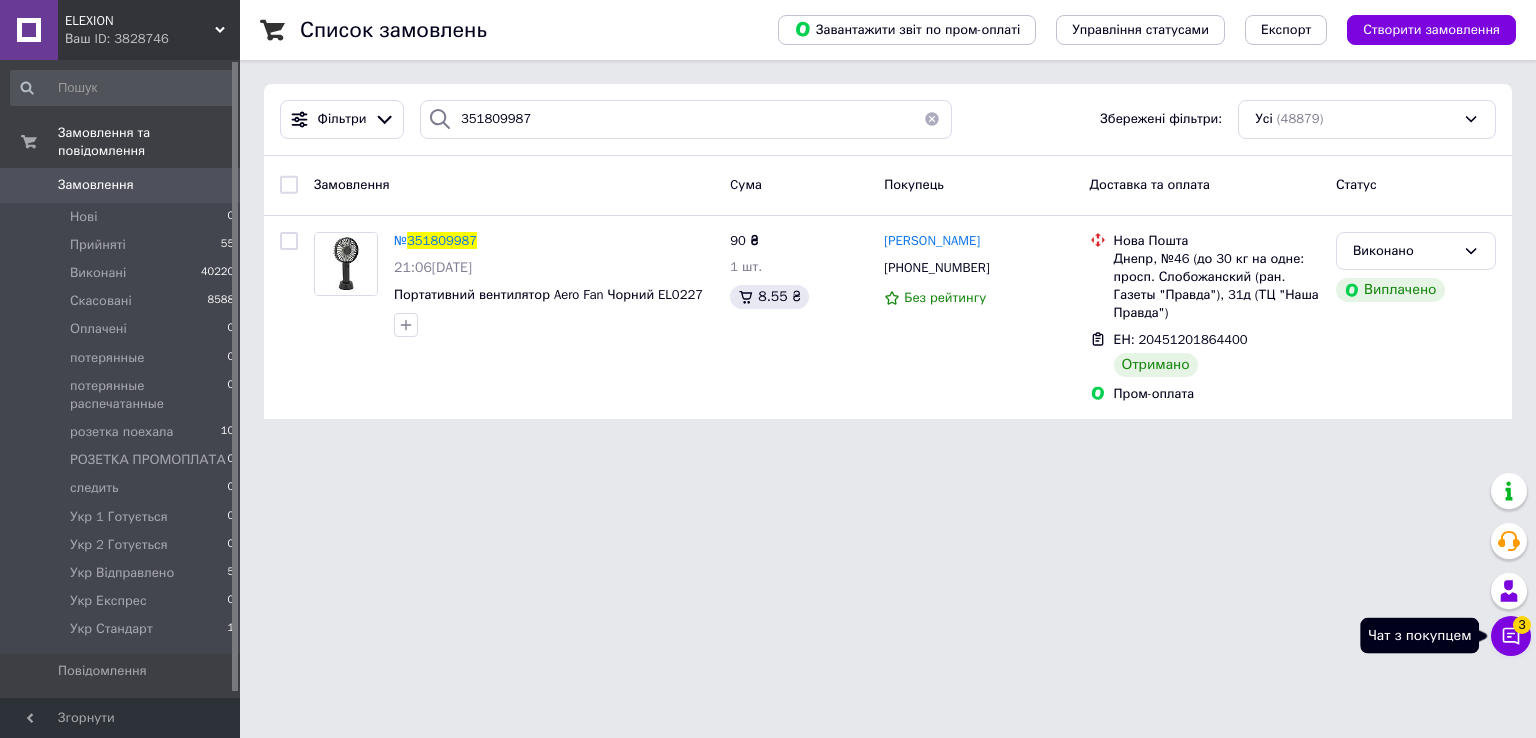 click 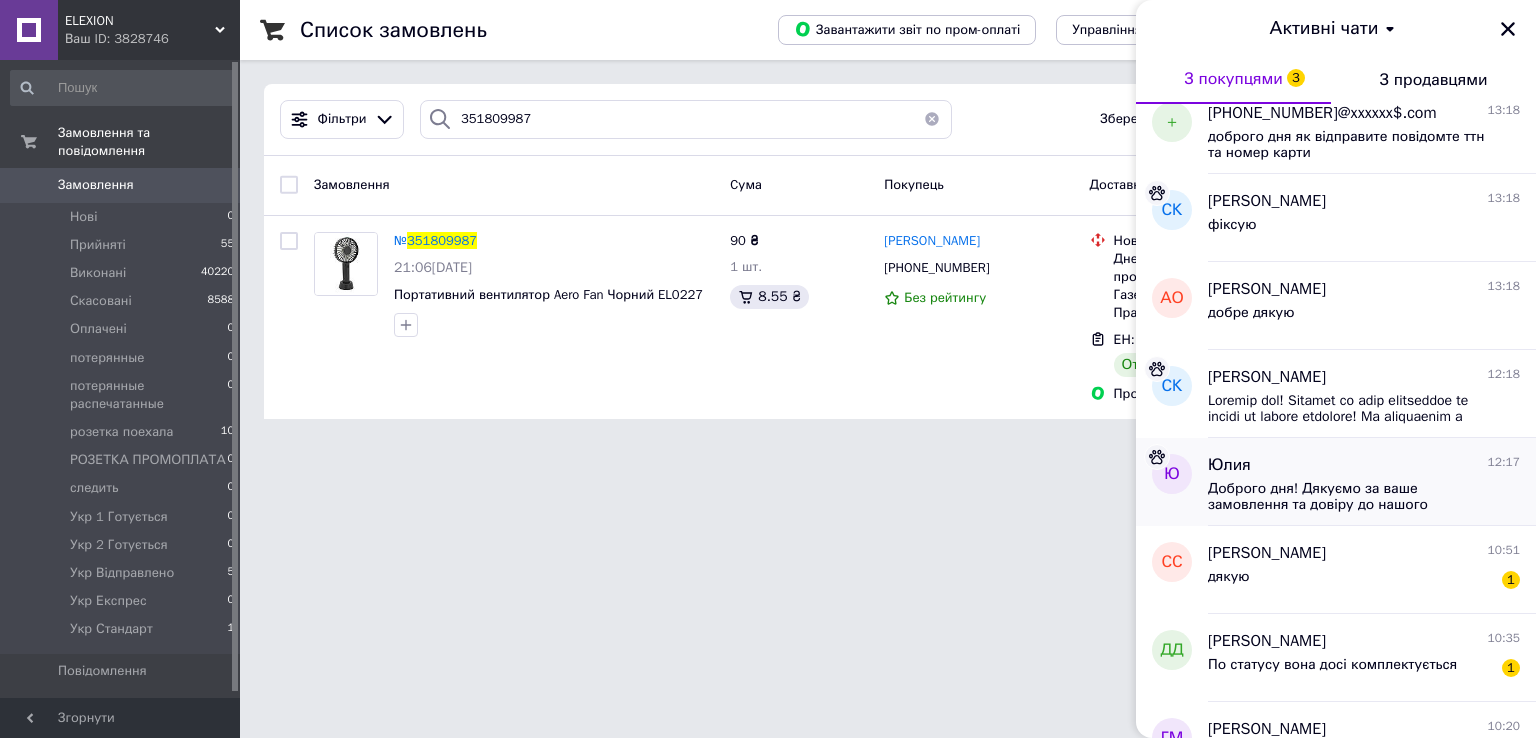scroll, scrollTop: 1126, scrollLeft: 0, axis: vertical 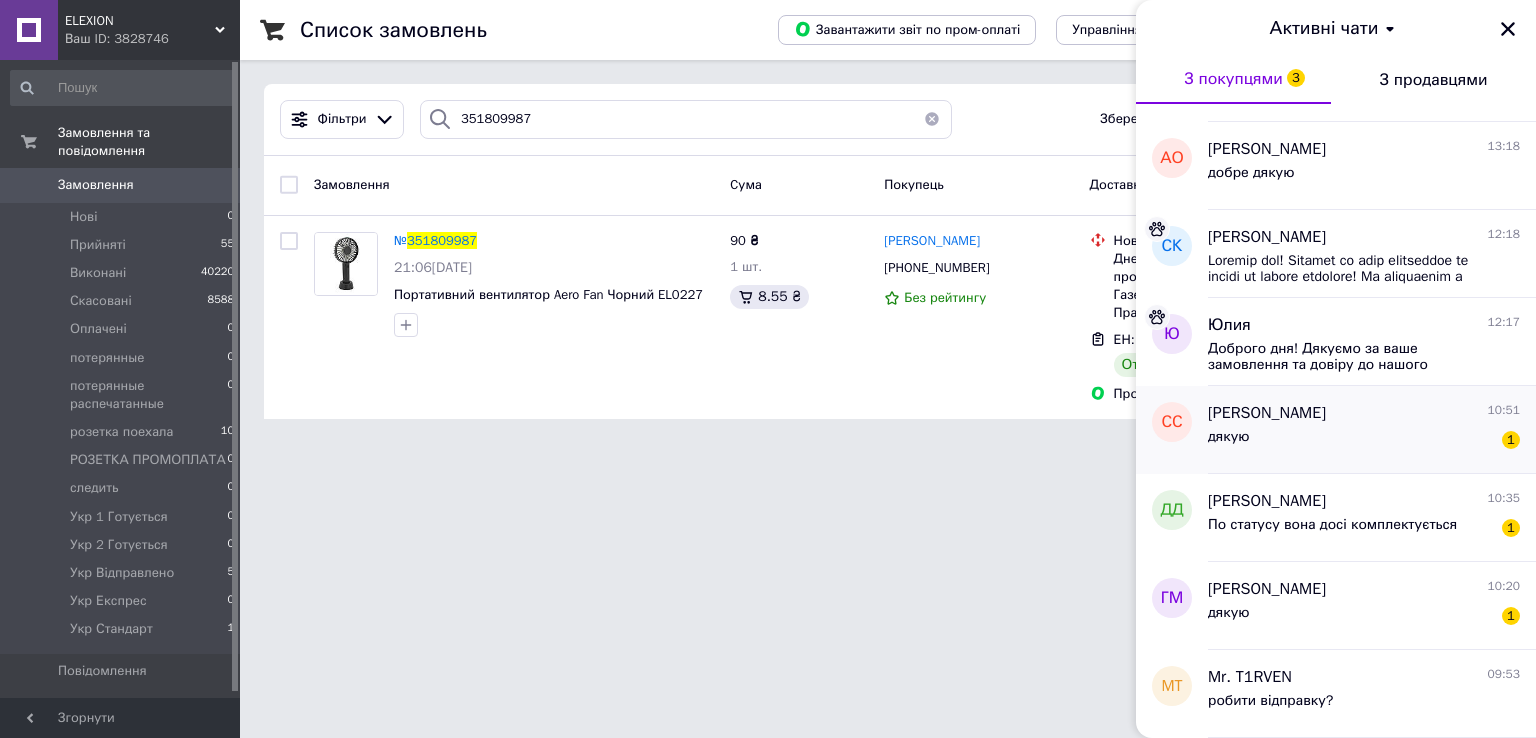 click on "дякую 1" at bounding box center [1364, 441] 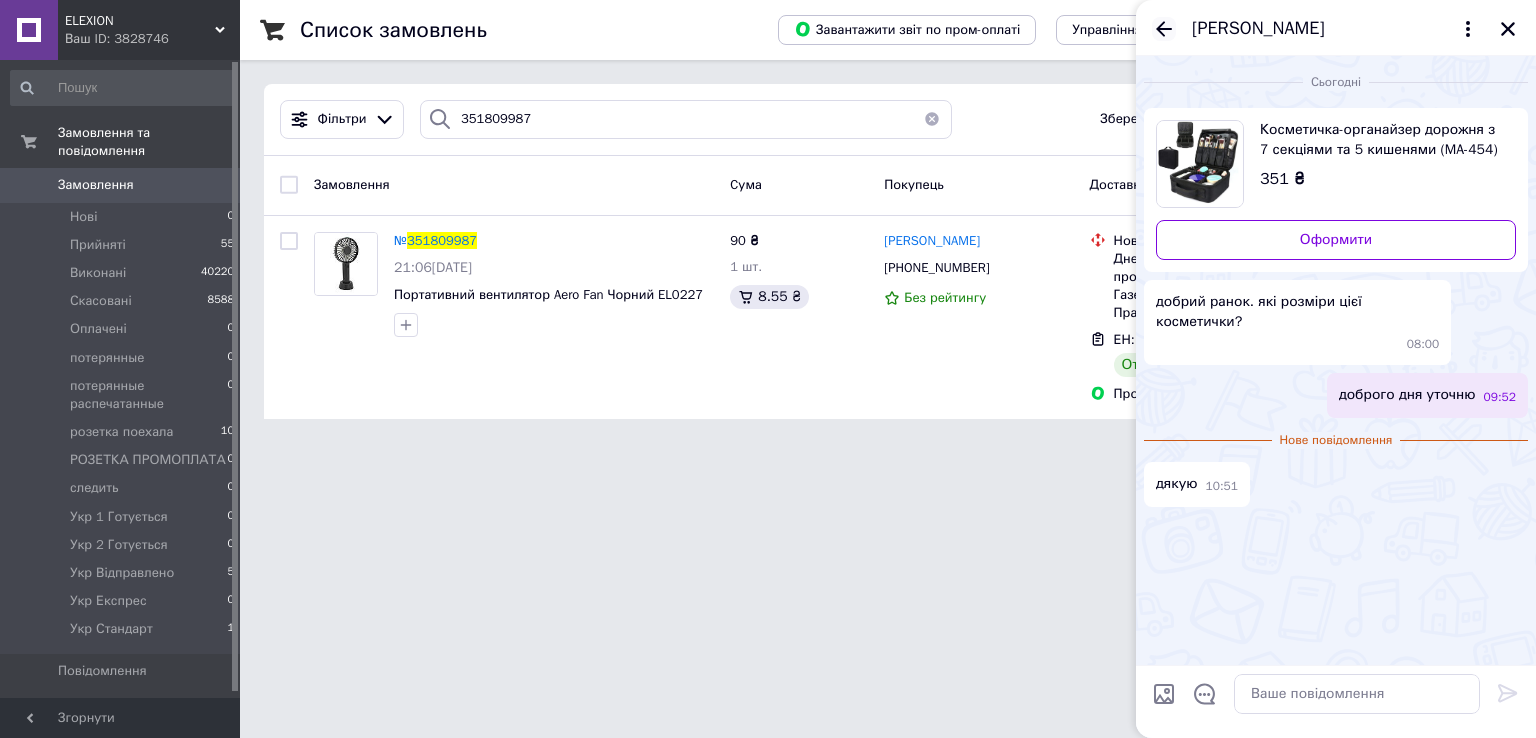 click 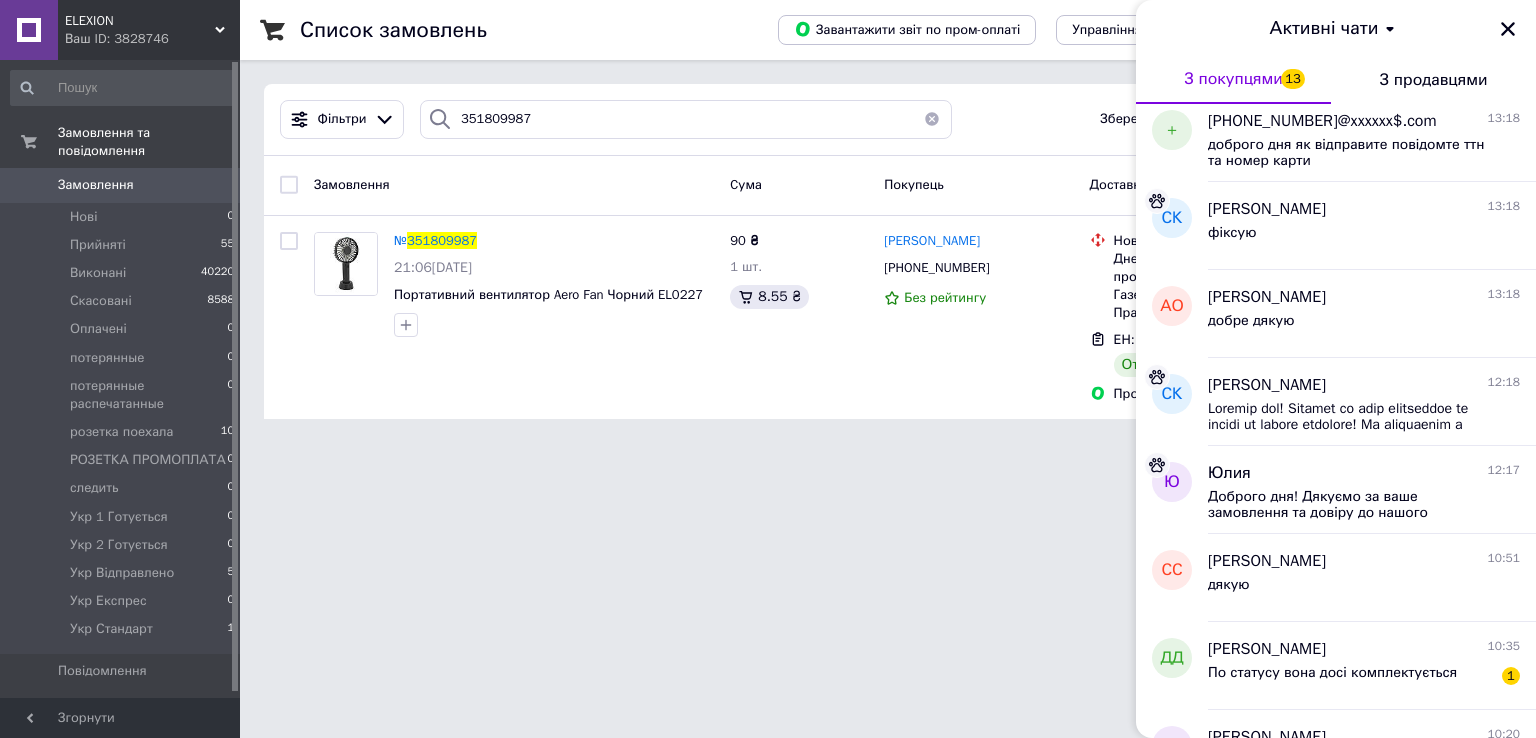 scroll, scrollTop: 1200, scrollLeft: 0, axis: vertical 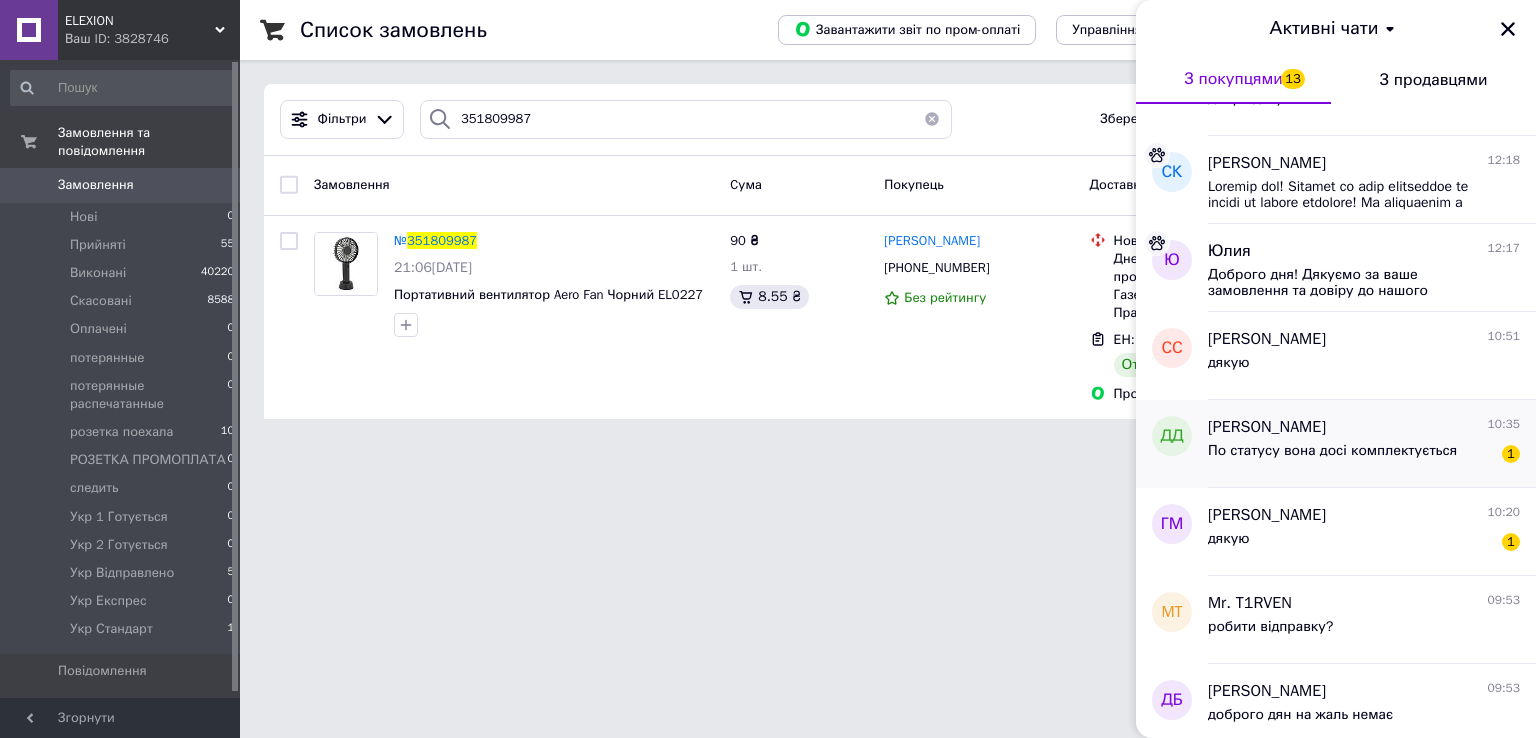 click on "Дмитро Демидчик 10:35 По статусу вона досі комплектується 1" at bounding box center [1372, 444] 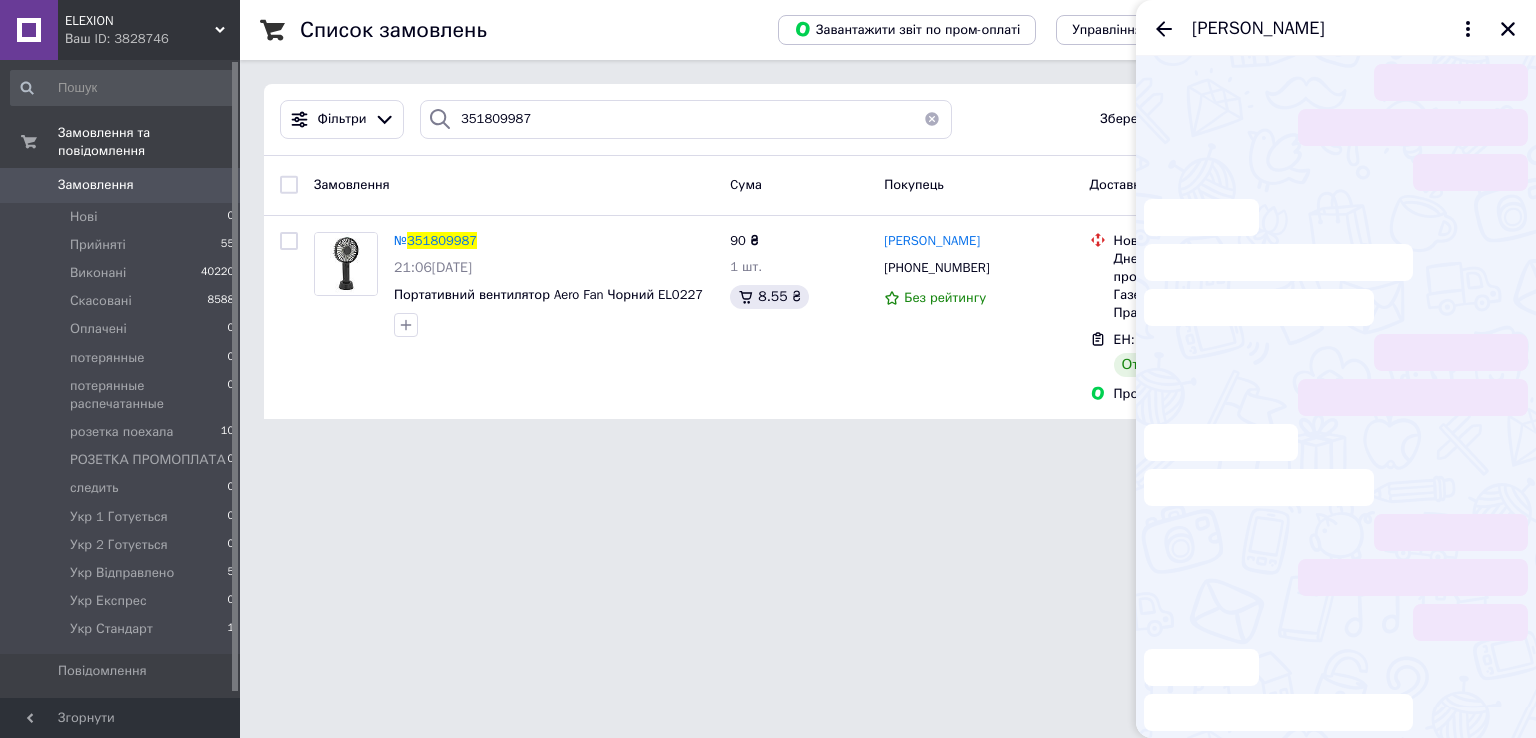 scroll, scrollTop: 784, scrollLeft: 0, axis: vertical 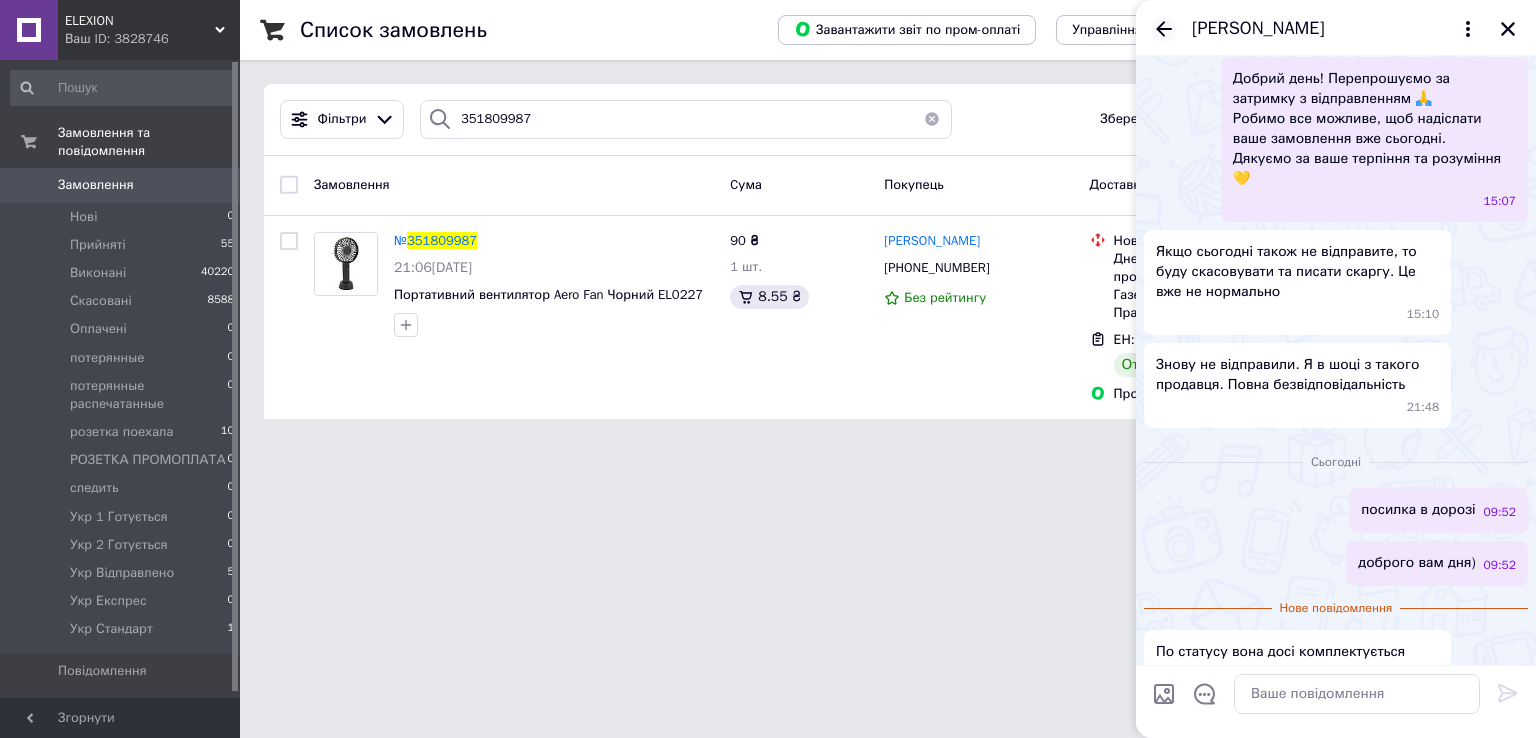 click 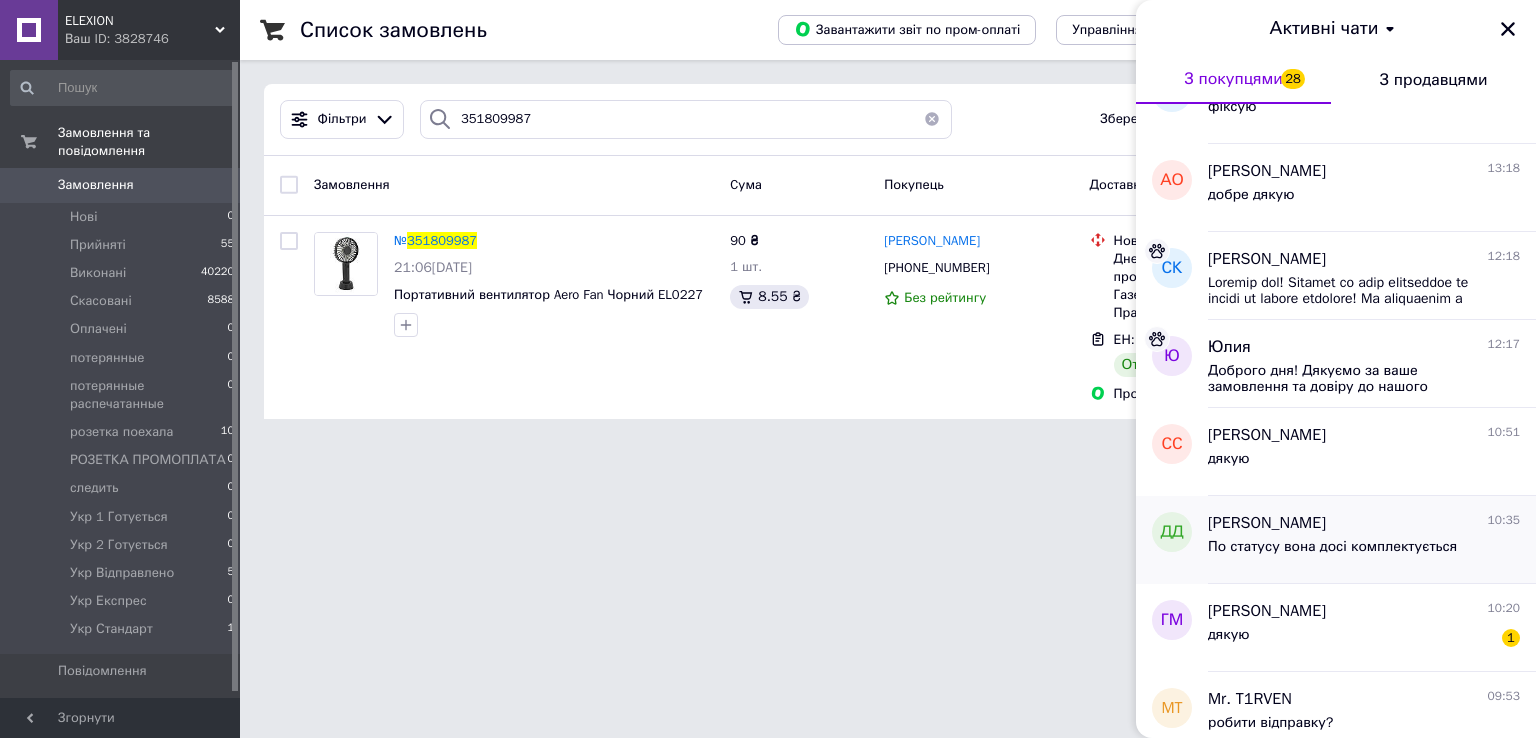 scroll, scrollTop: 1400, scrollLeft: 0, axis: vertical 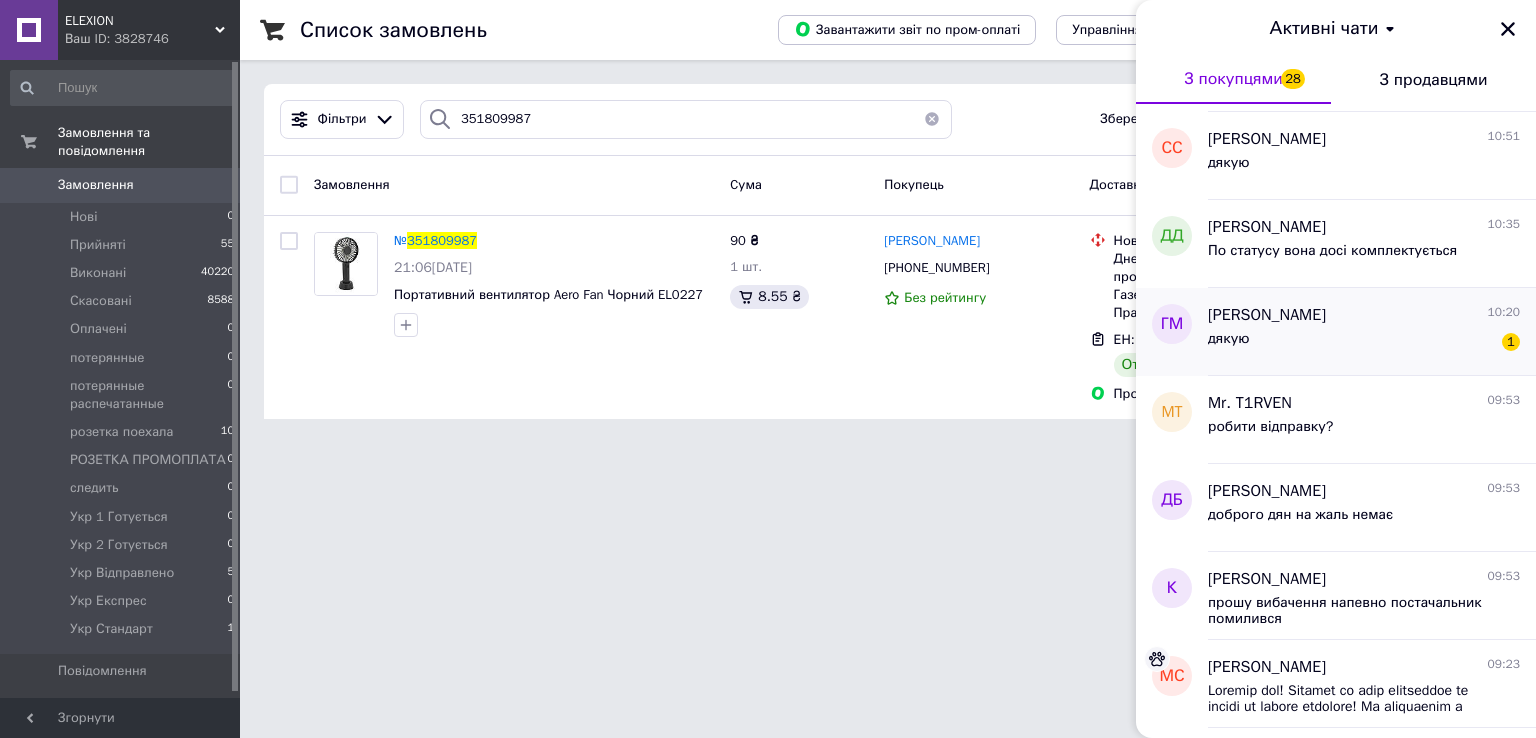 click on "Галина Майгер 10:20 дякую 1" at bounding box center [1372, 332] 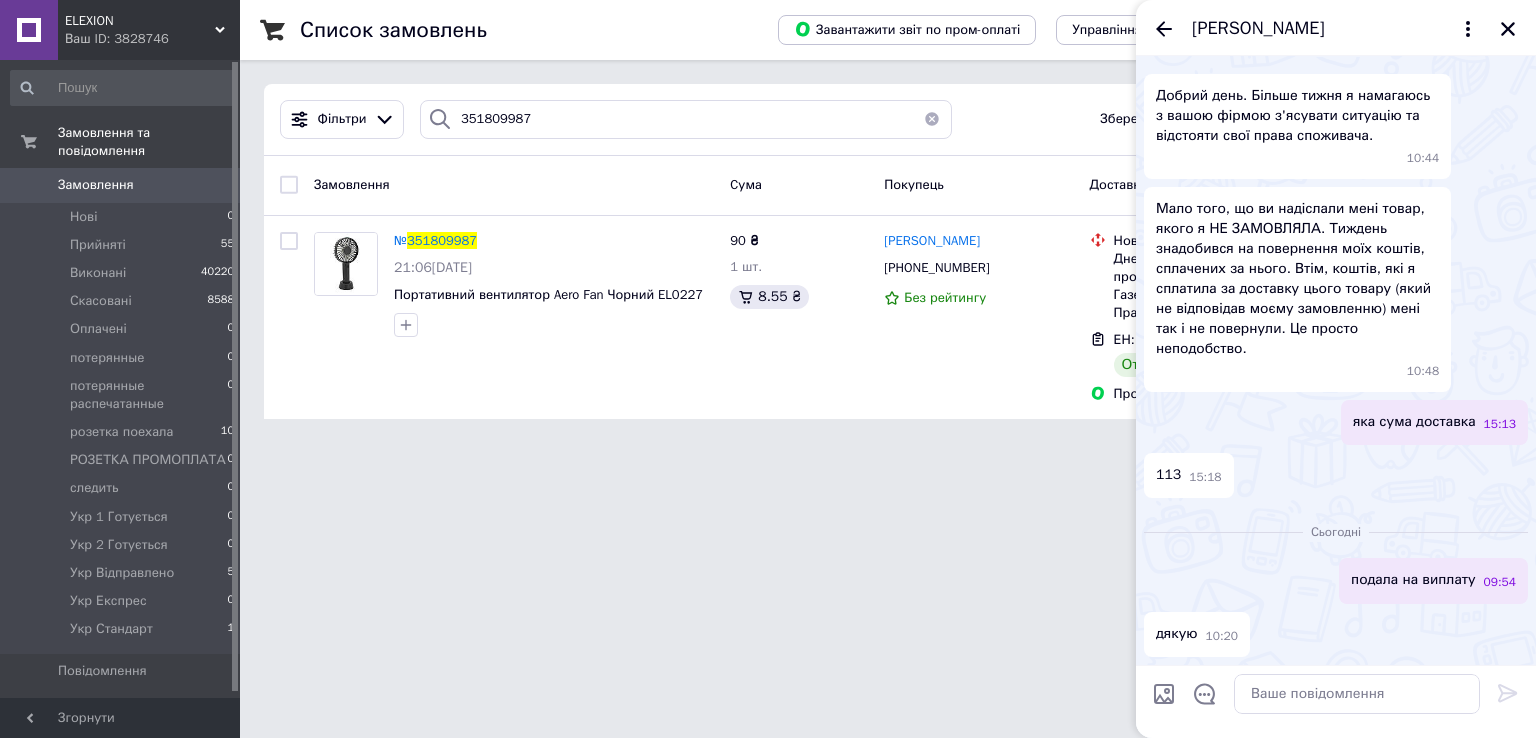 scroll, scrollTop: 2939, scrollLeft: 0, axis: vertical 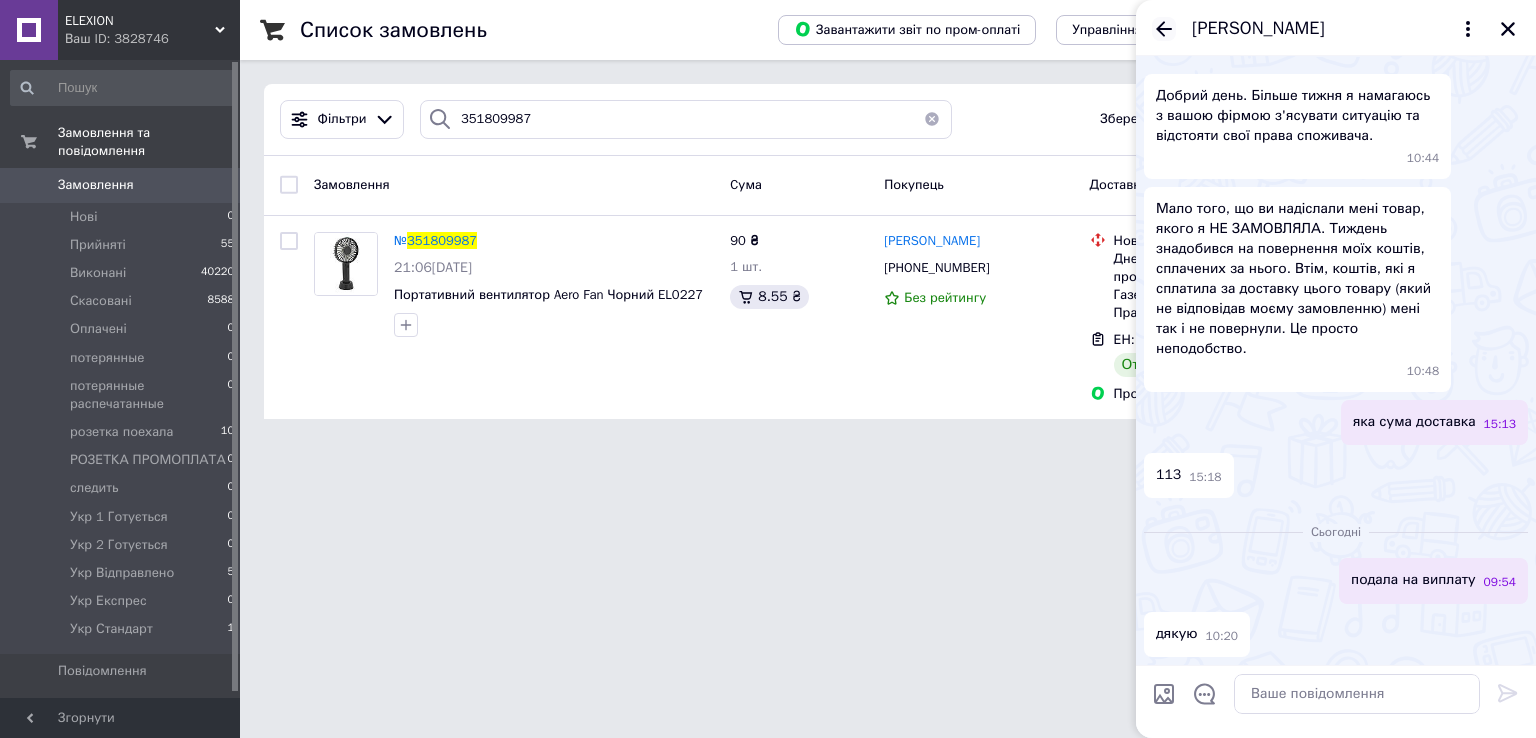 click 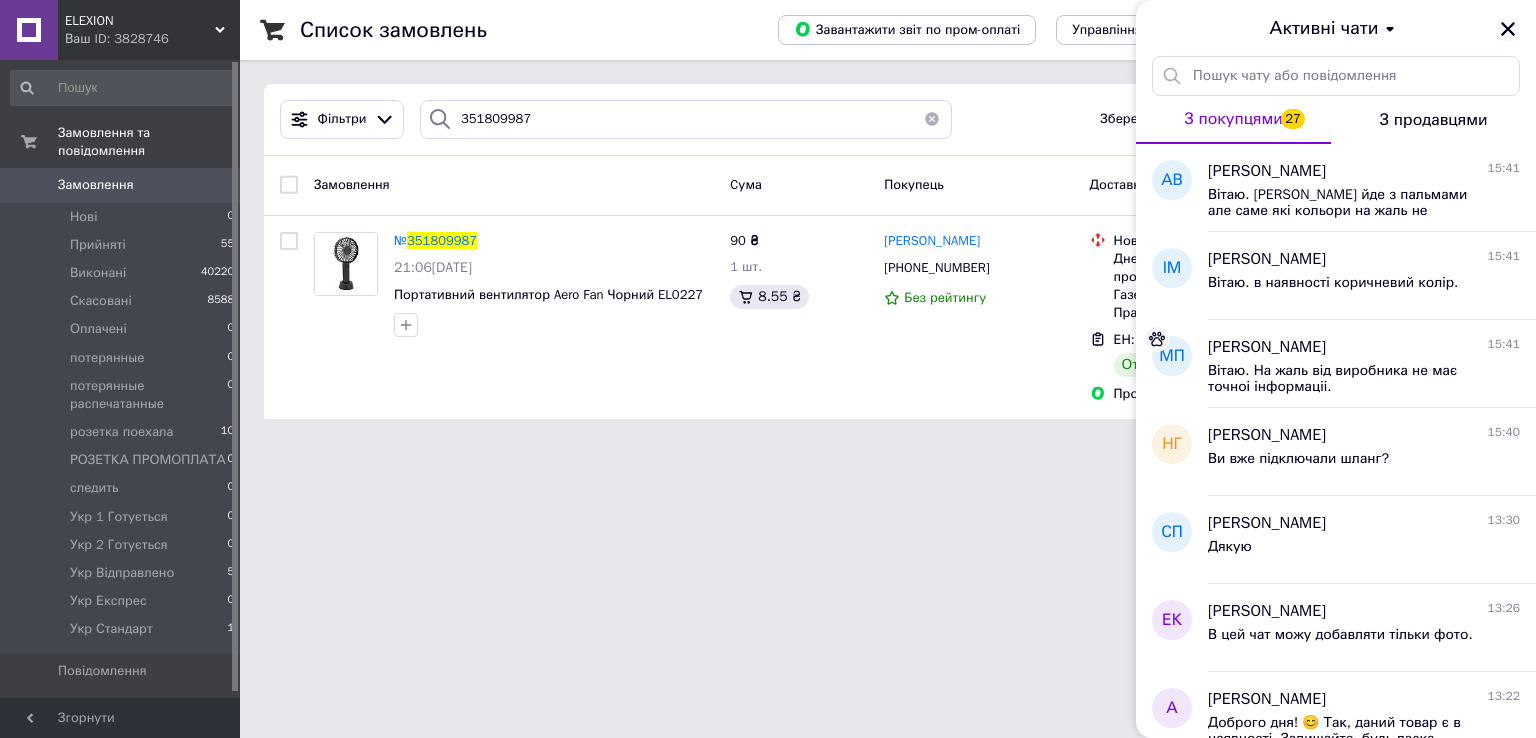 click 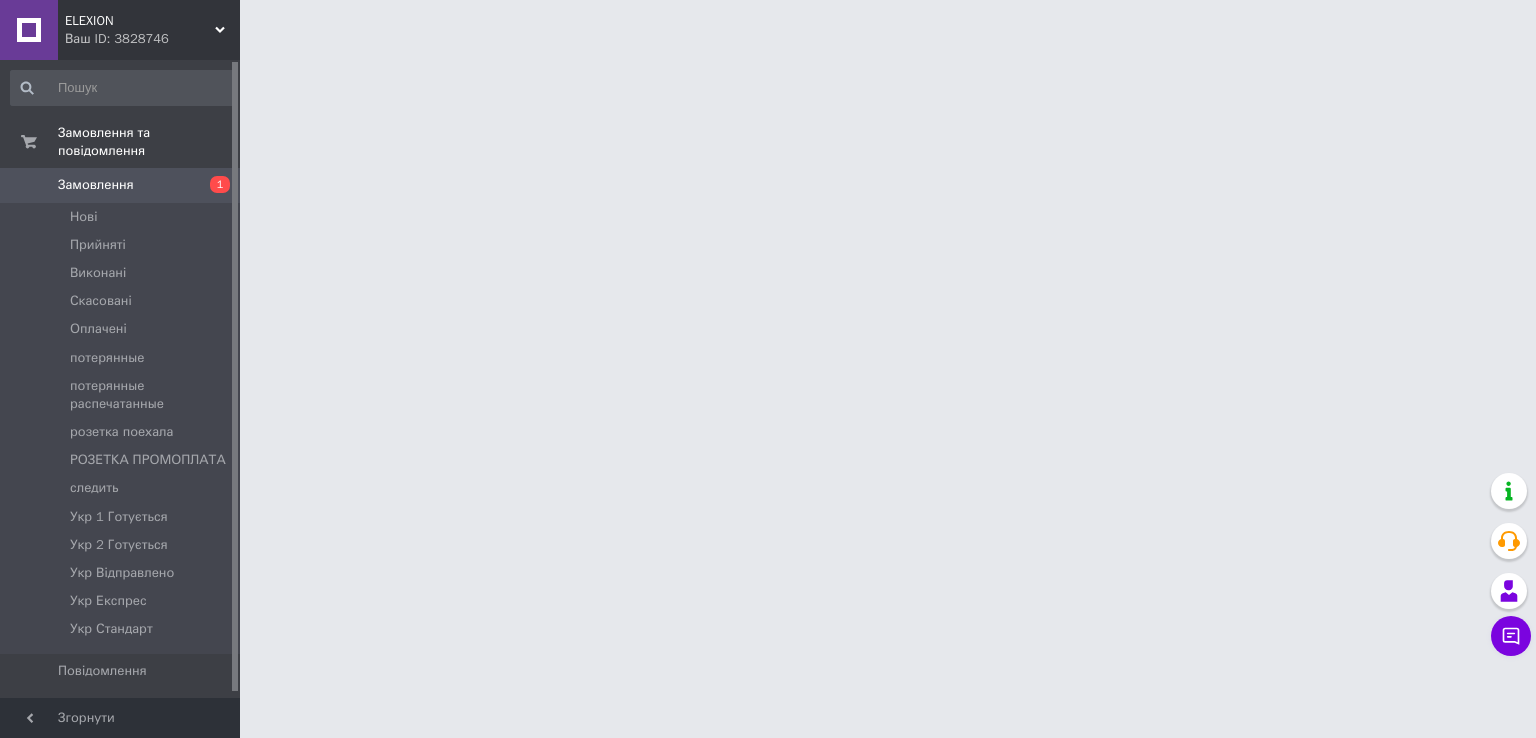scroll, scrollTop: 0, scrollLeft: 0, axis: both 